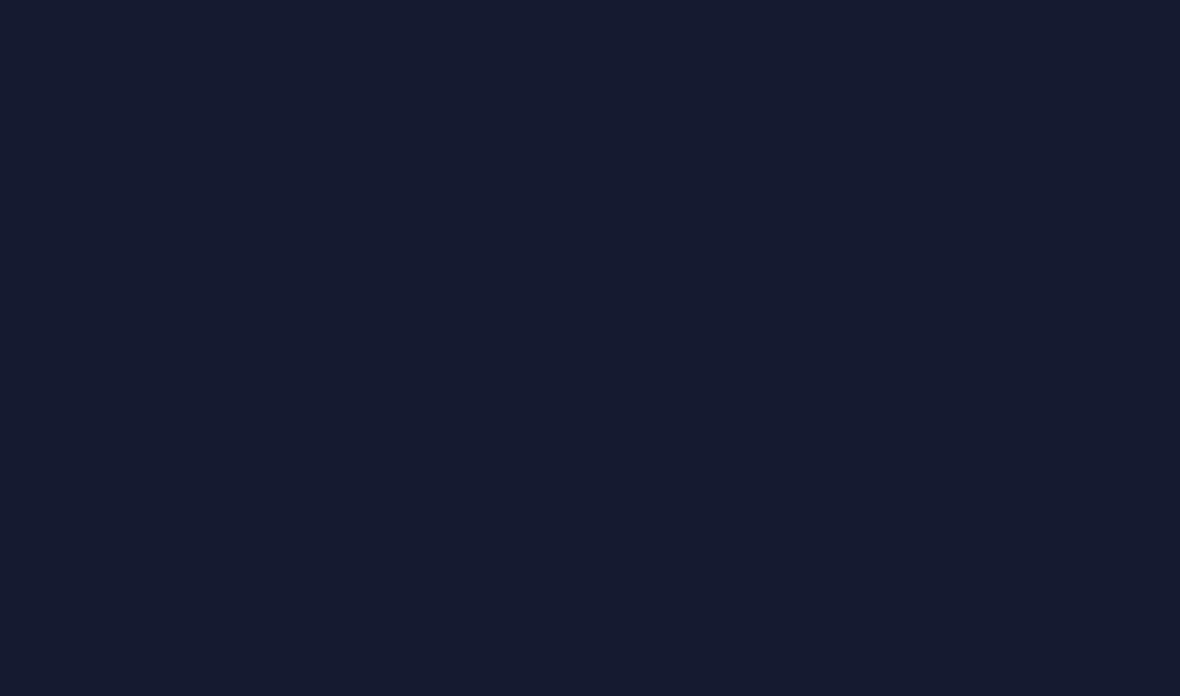 scroll, scrollTop: 0, scrollLeft: 0, axis: both 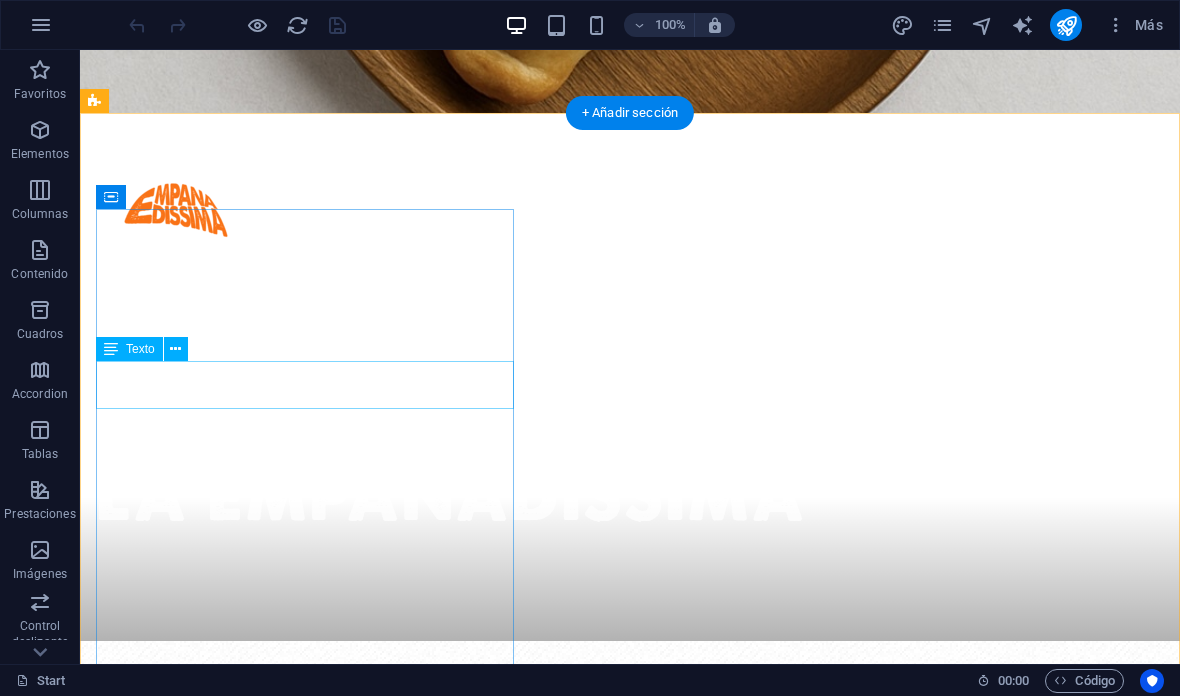 click on "Preparamos empanadas con masa casera, ingredientes de calidad y mucho cariño." at bounding box center [630, 1569] 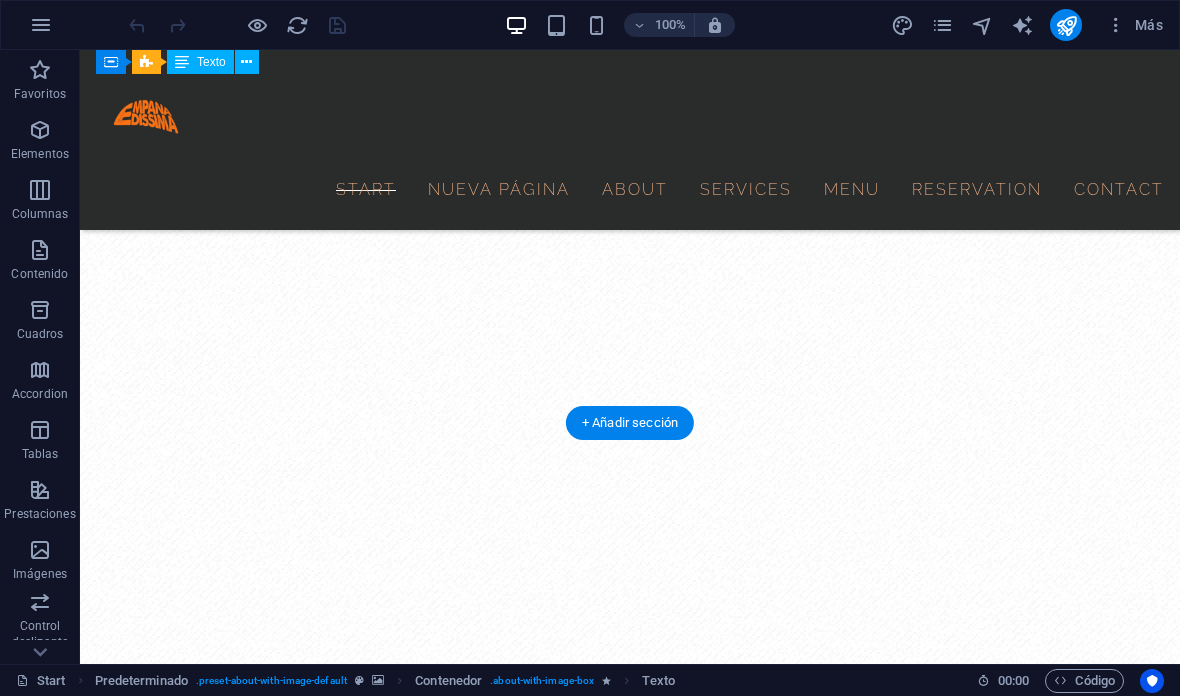 scroll, scrollTop: 971, scrollLeft: 0, axis: vertical 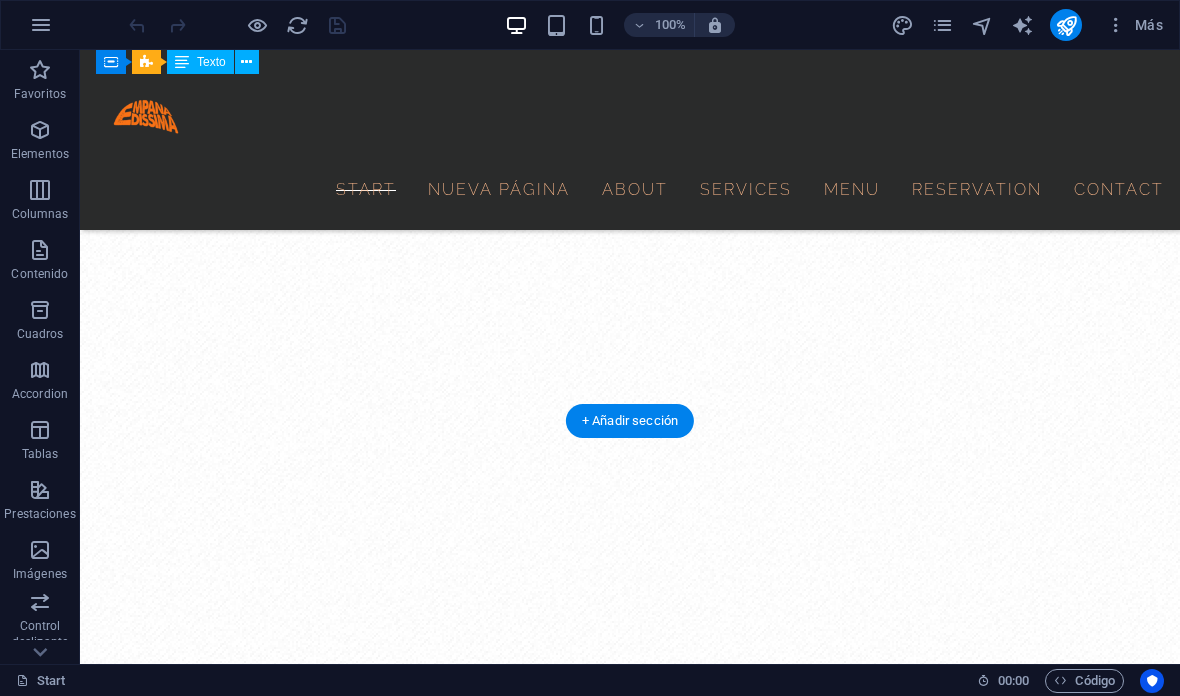 click at bounding box center [902, 25] 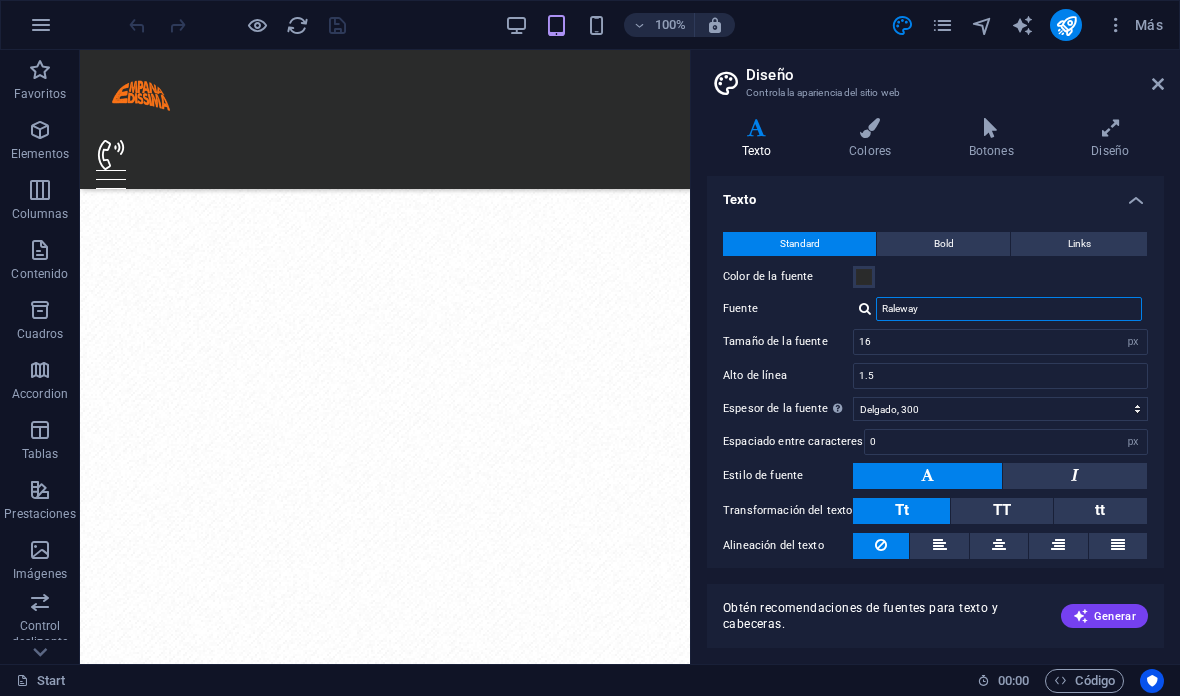 click on "Raleway" at bounding box center (1009, 309) 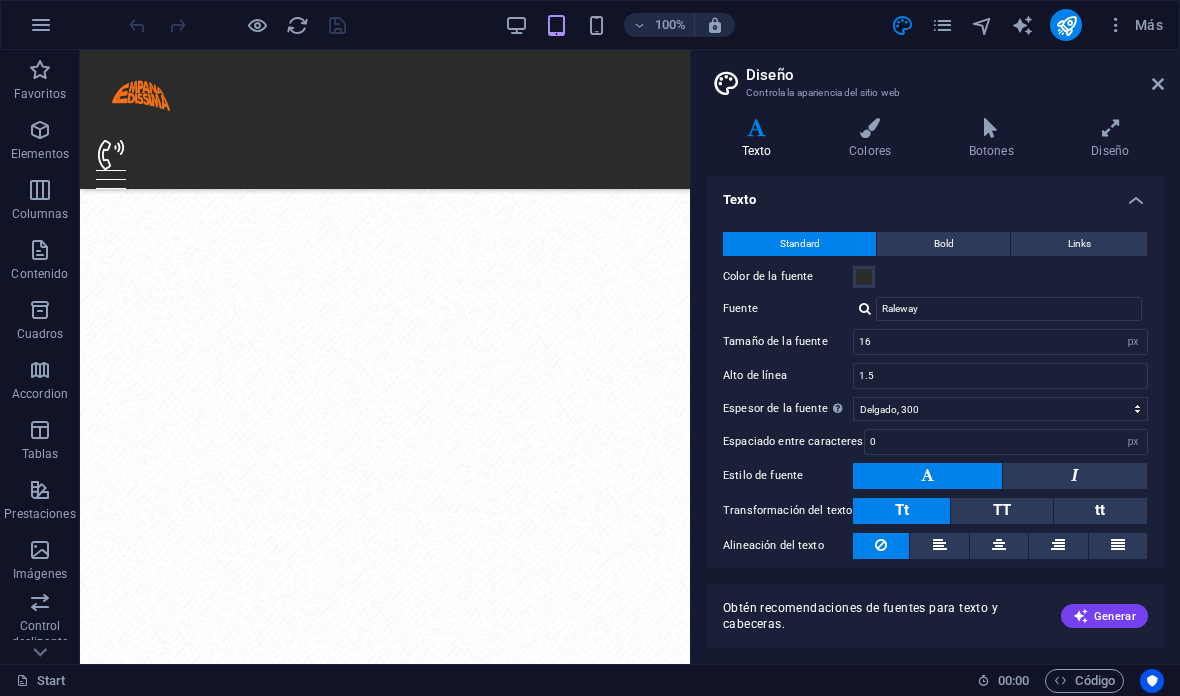 click at bounding box center (865, 308) 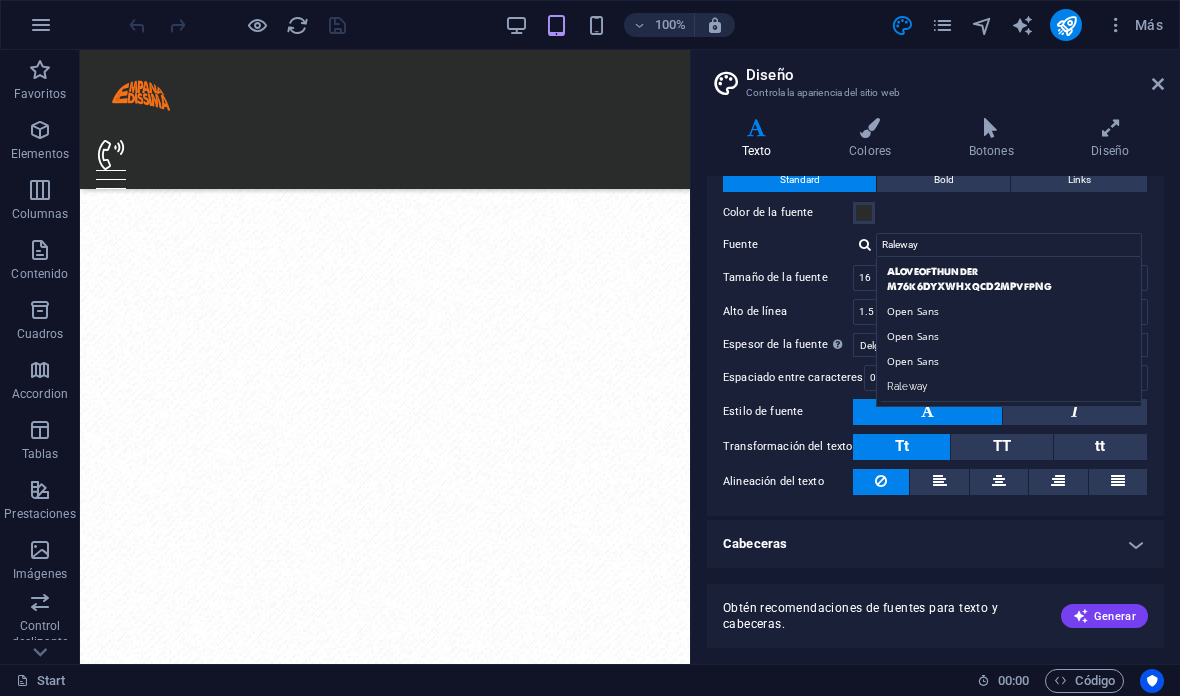 scroll, scrollTop: 63, scrollLeft: 0, axis: vertical 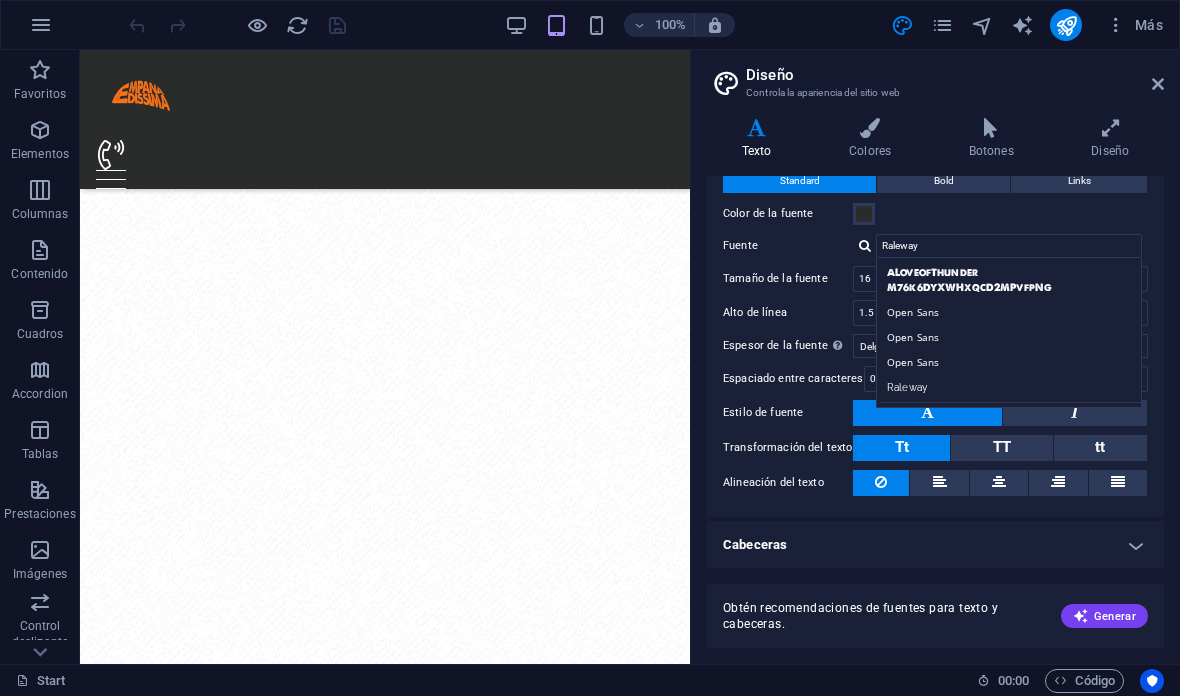 click on "Espaciado entre caracteres" at bounding box center [793, 378] 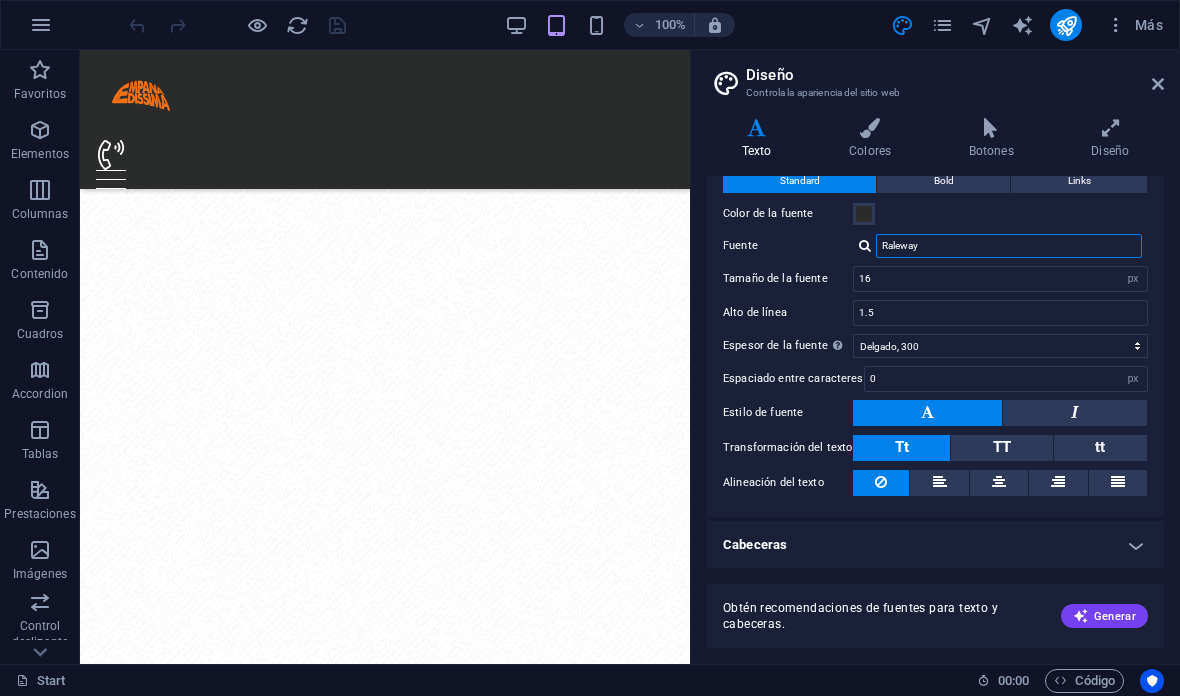 click on "Raleway" at bounding box center [1009, 246] 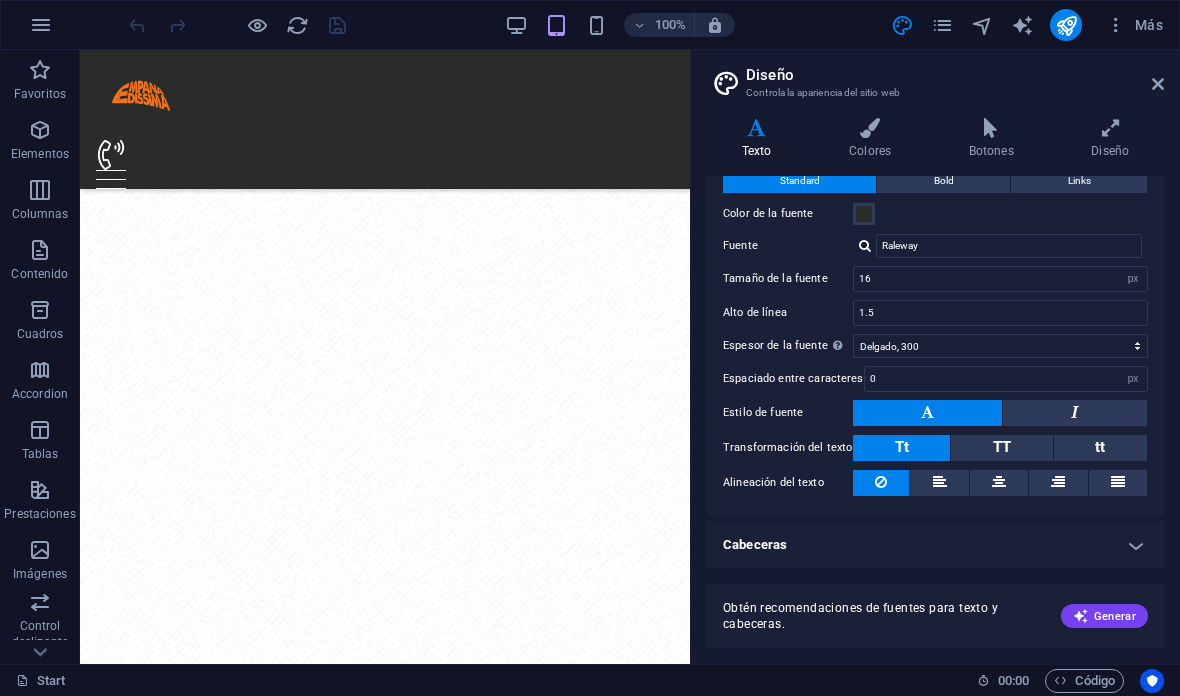 click at bounding box center (865, 245) 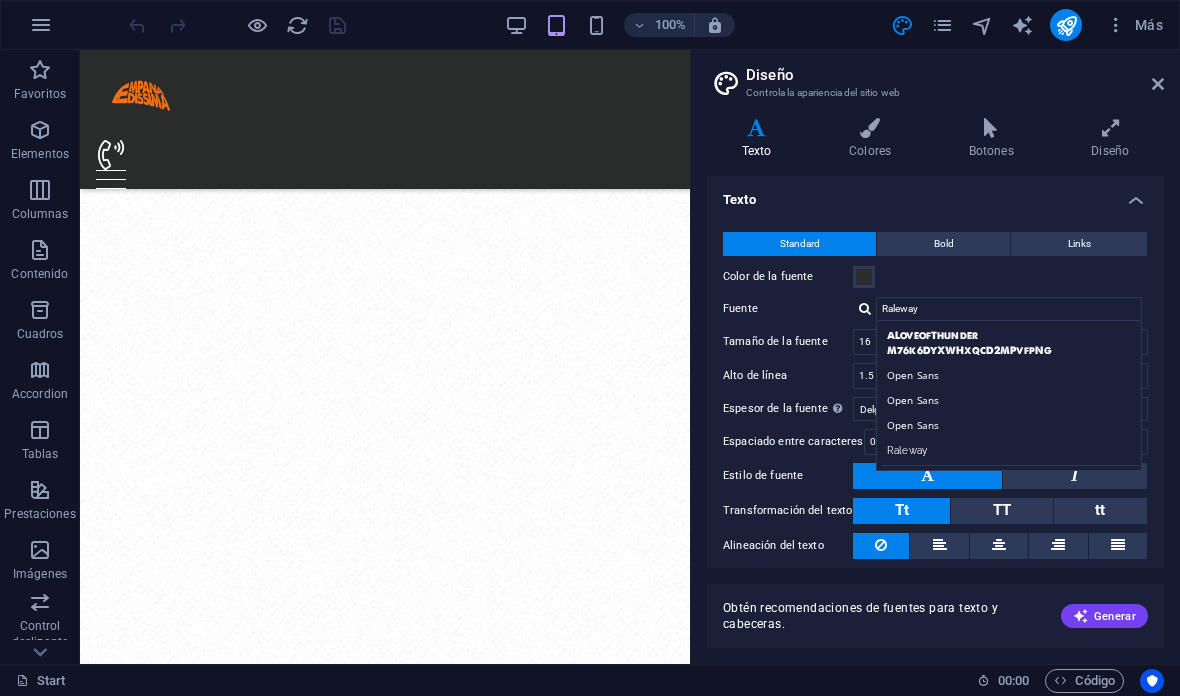 scroll, scrollTop: 0, scrollLeft: 0, axis: both 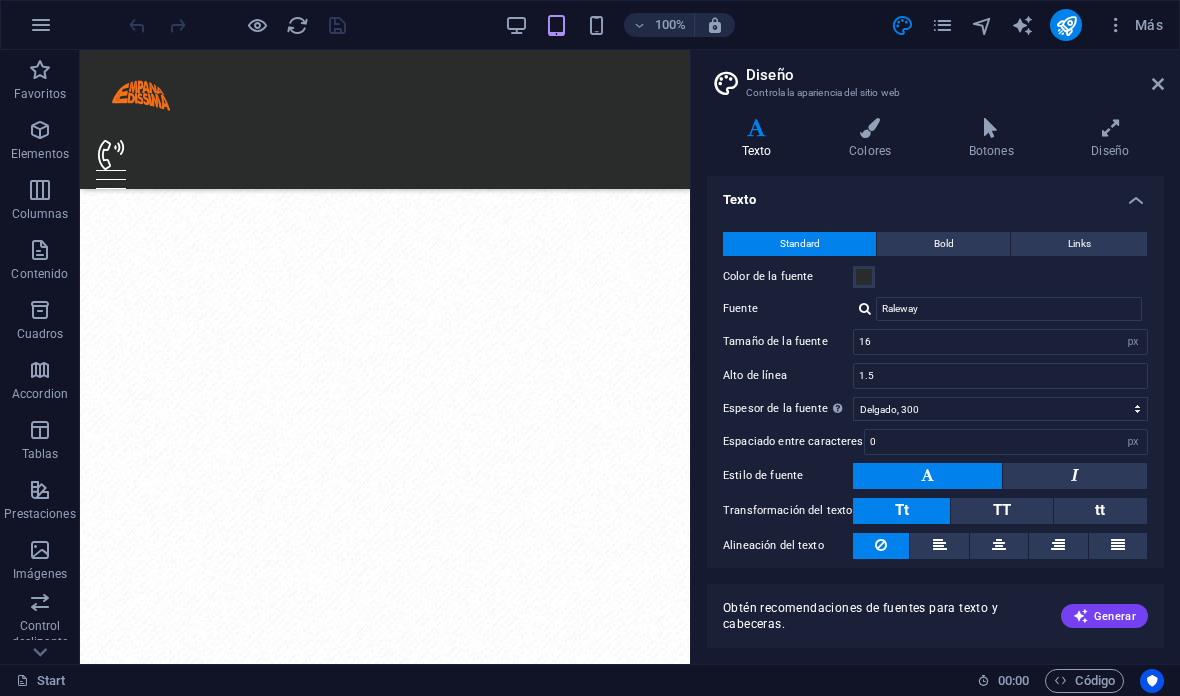 click at bounding box center (942, 25) 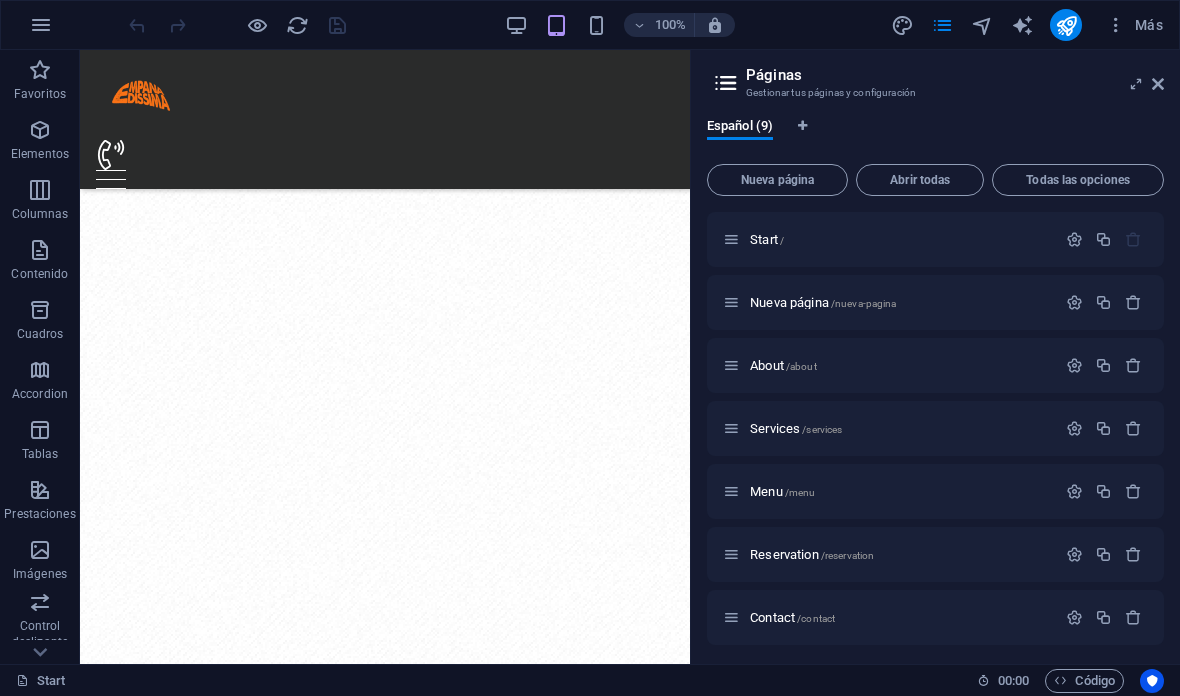 click at bounding box center [1116, 25] 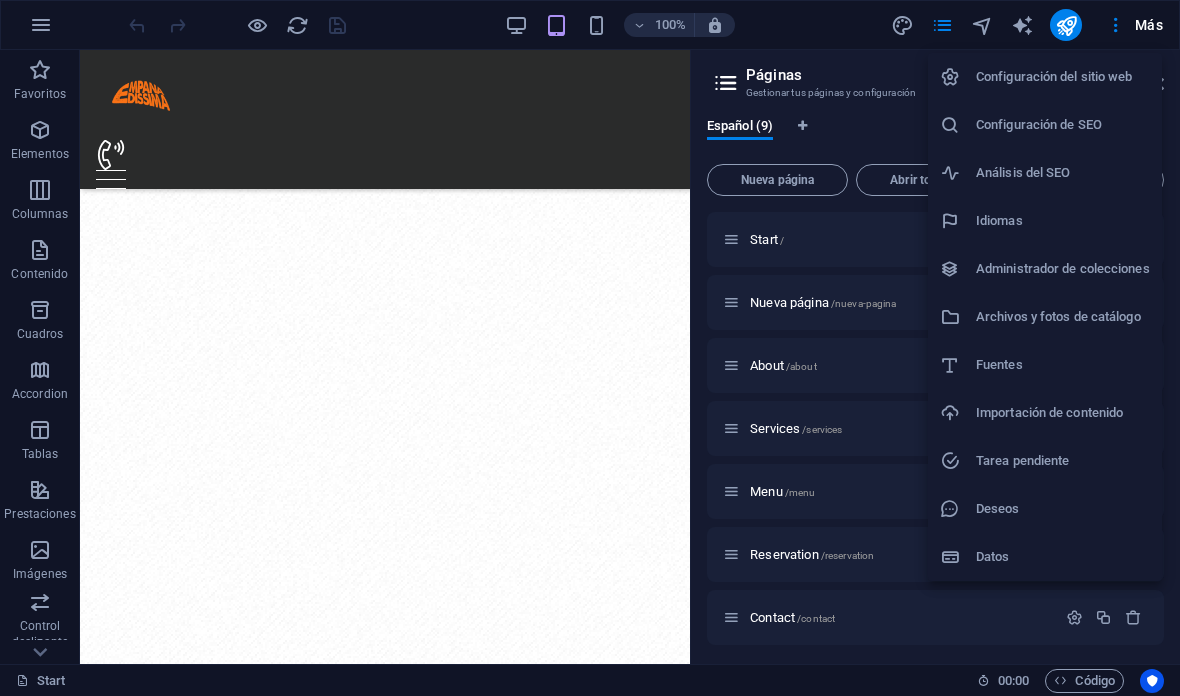 click on "Fuentes" at bounding box center (1045, 365) 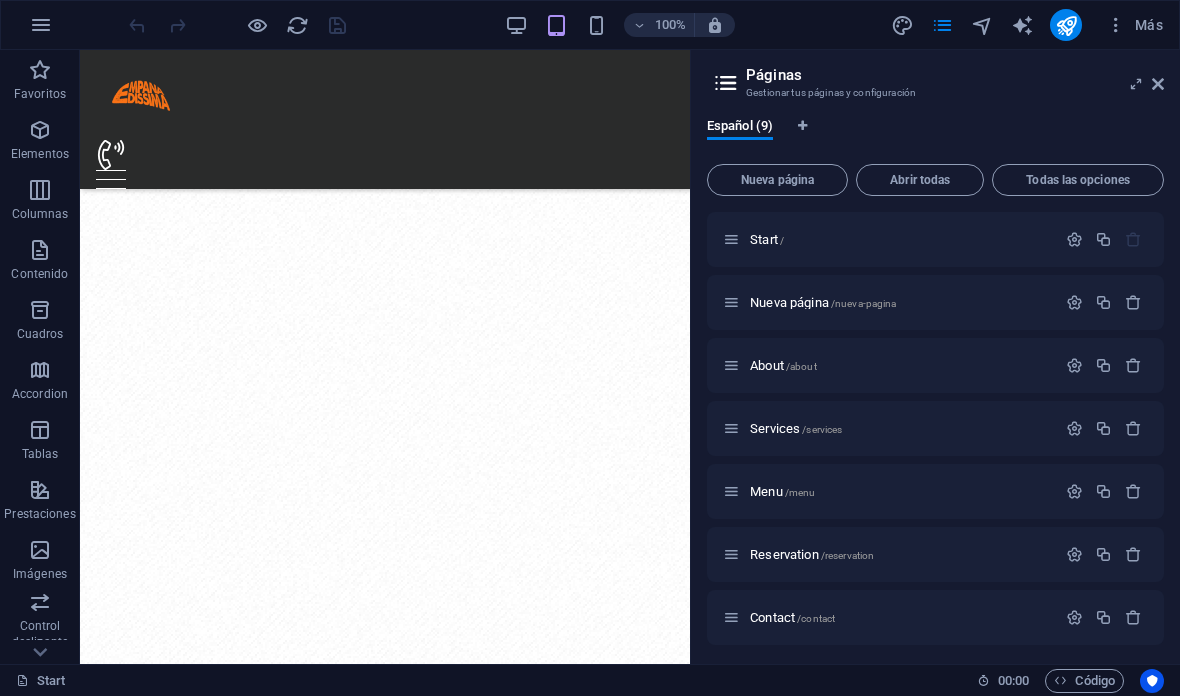 select on "popularity" 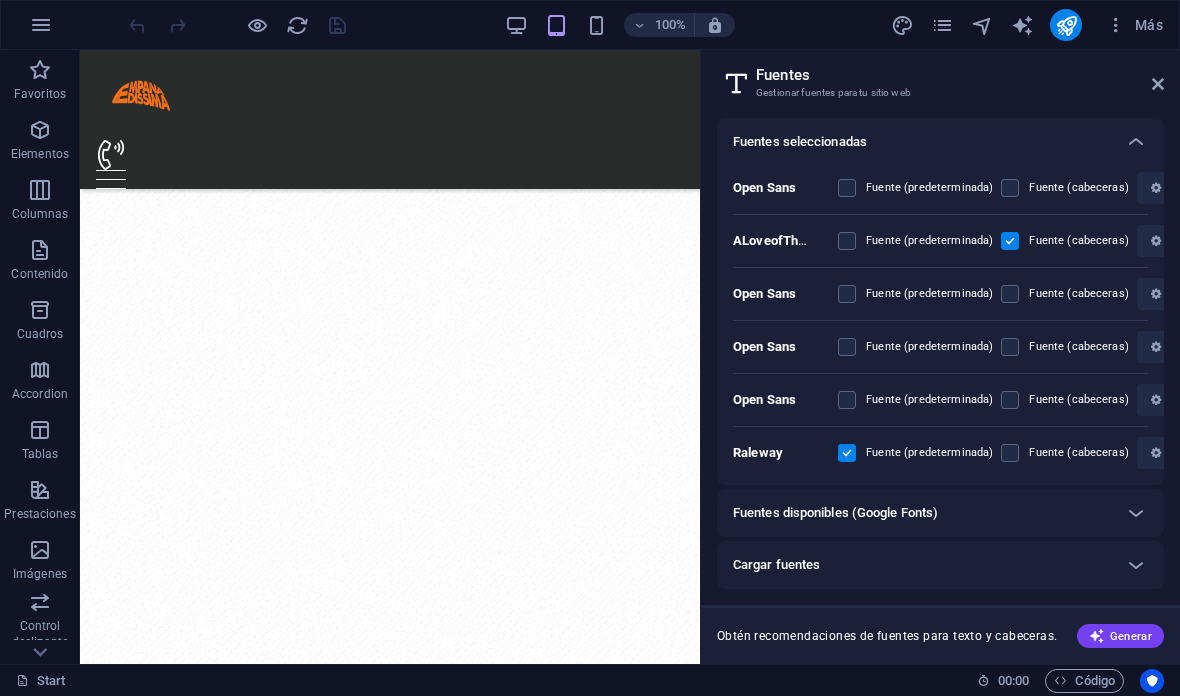 scroll, scrollTop: 47, scrollLeft: 0, axis: vertical 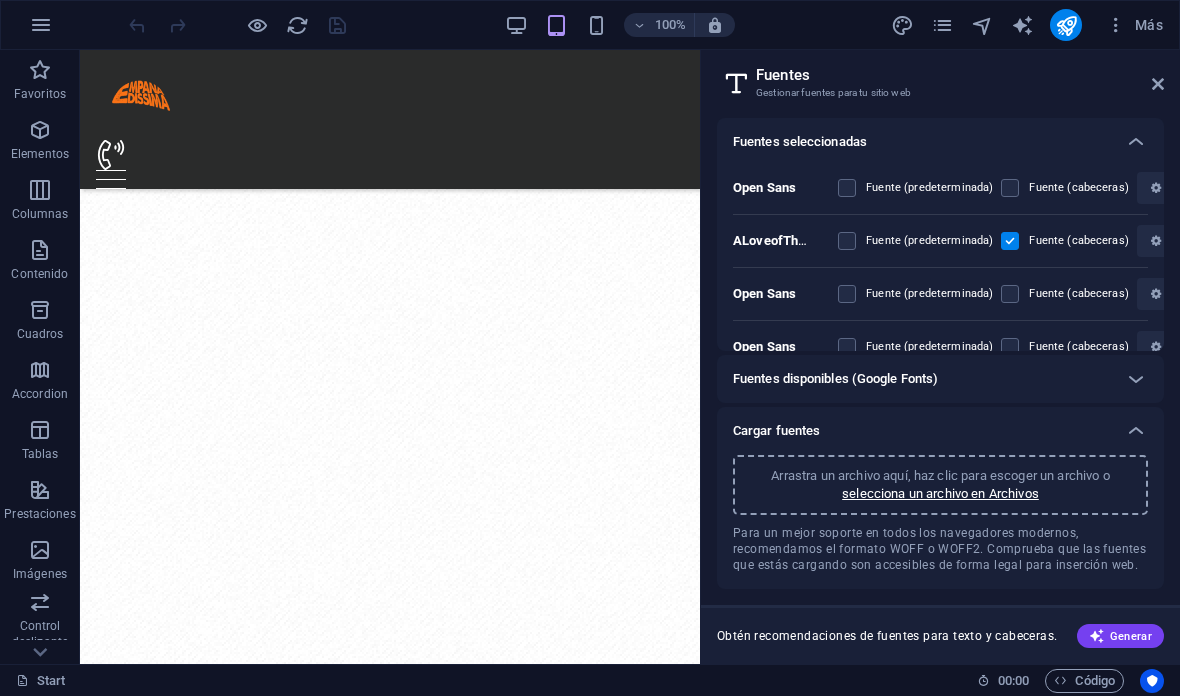 click on "Fuentes disponibles (Google Fonts)" at bounding box center [940, 379] 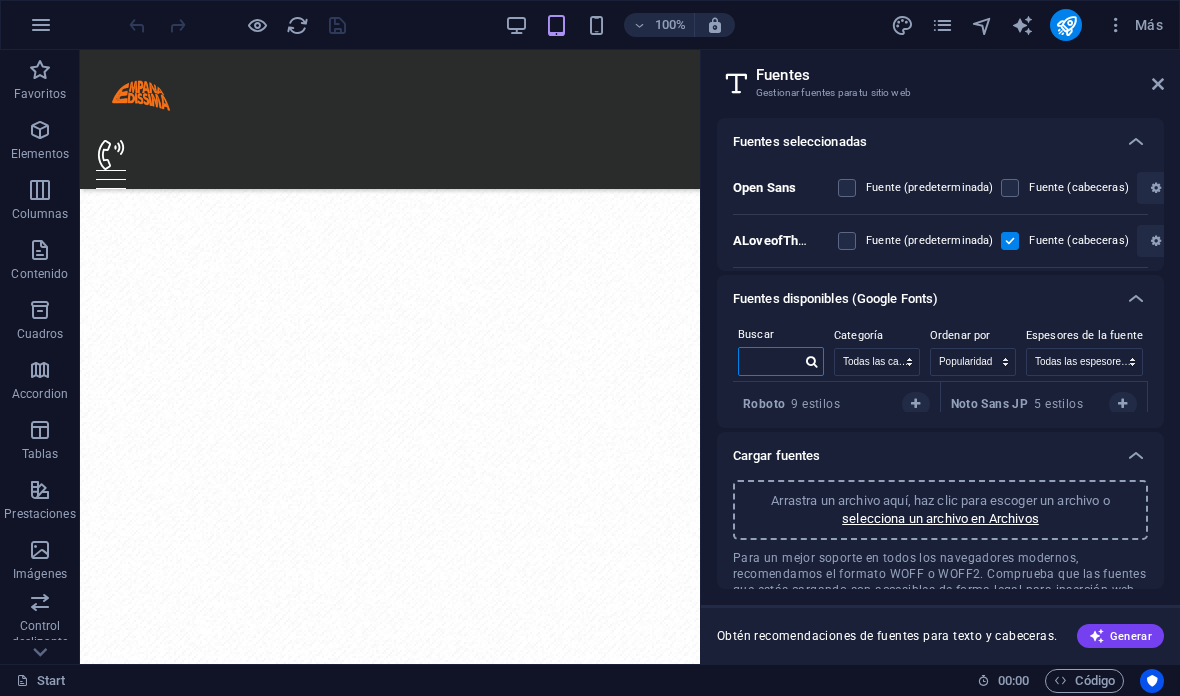 click at bounding box center [770, 361] 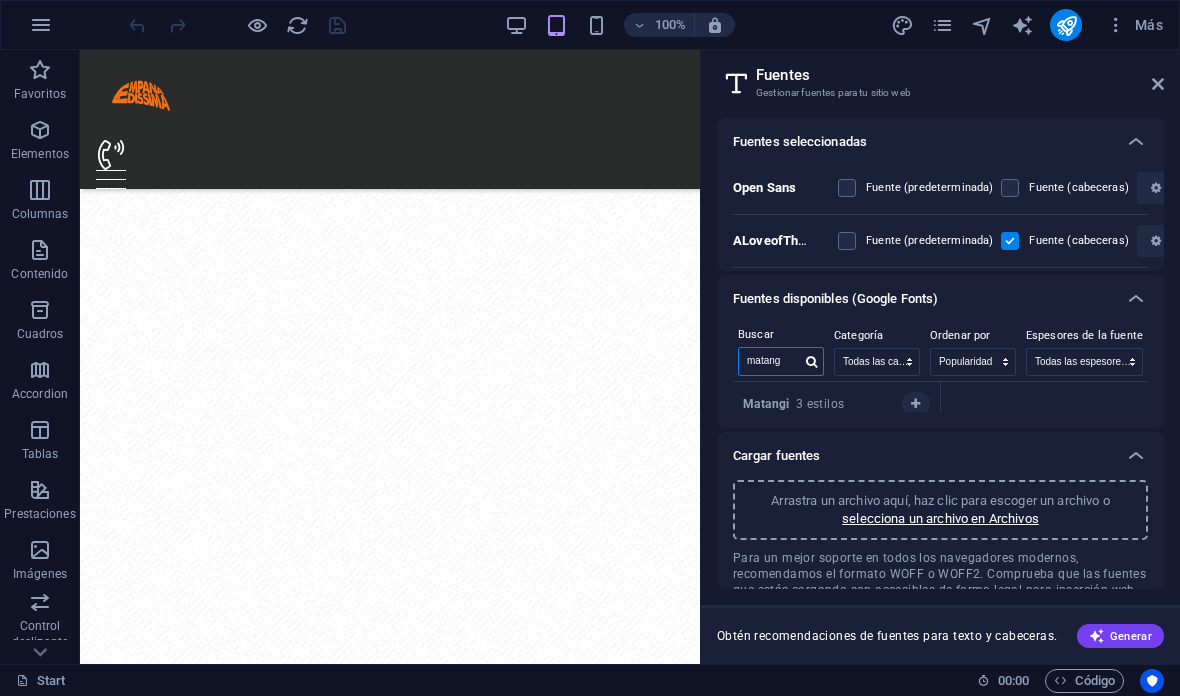 type on "matang" 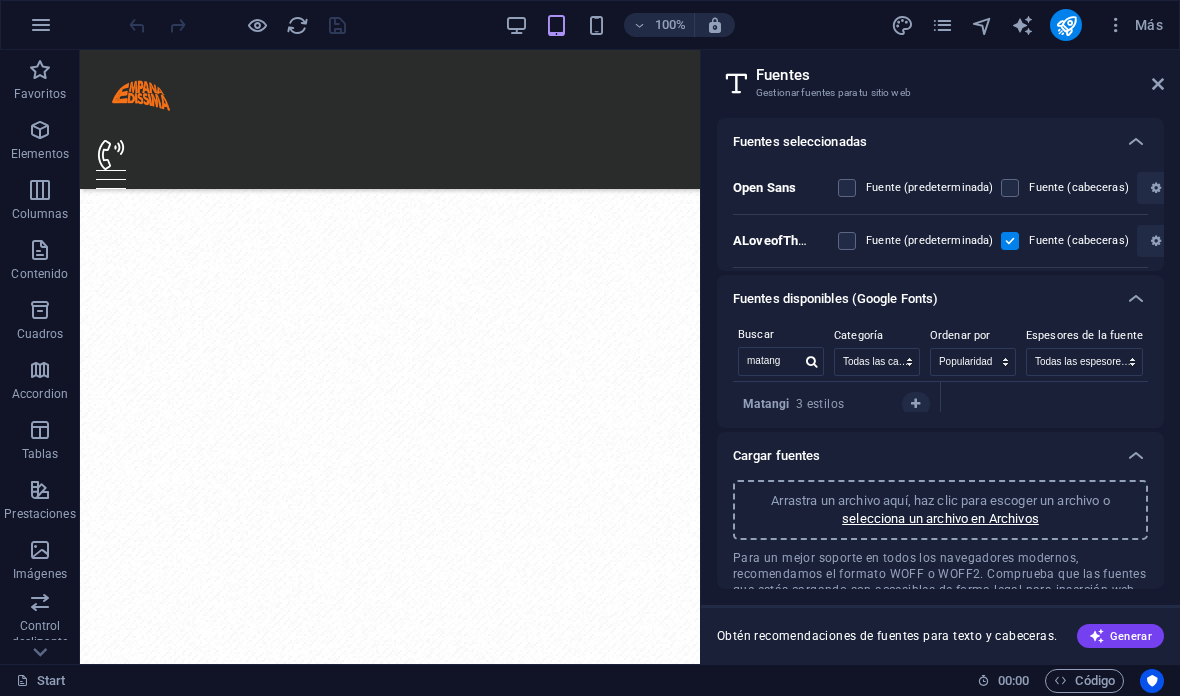 click on "Matangi 3   estilos" at bounding box center (793, 404) 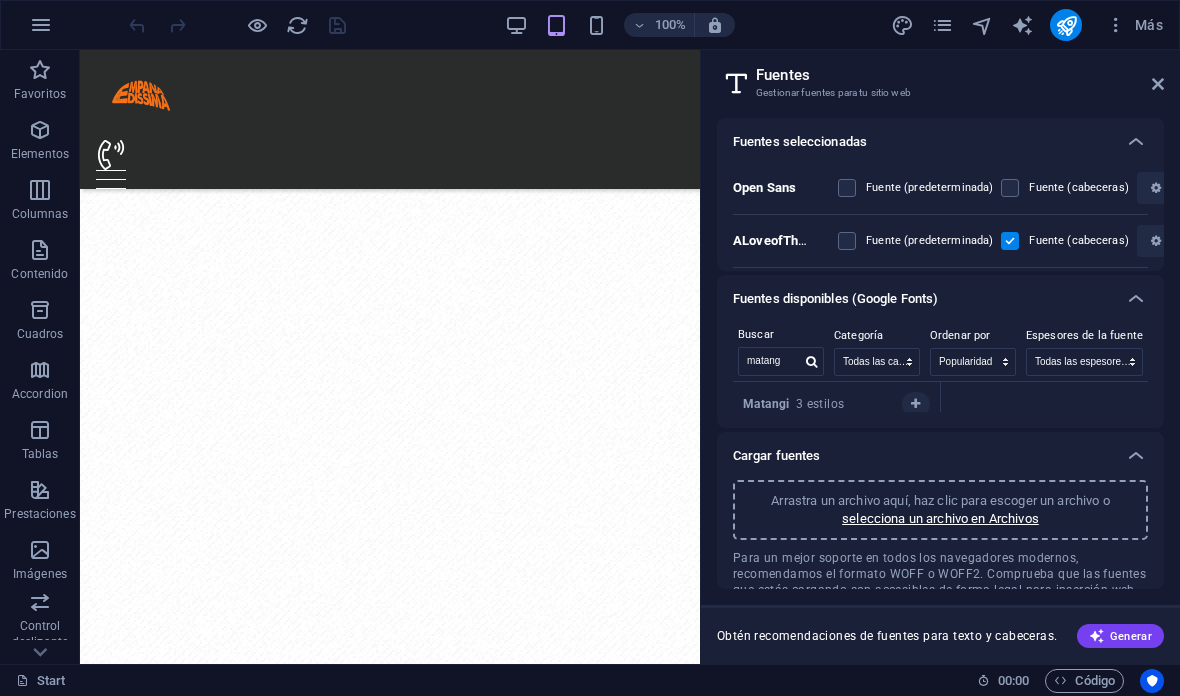 click on "Matangi" at bounding box center (769, 404) 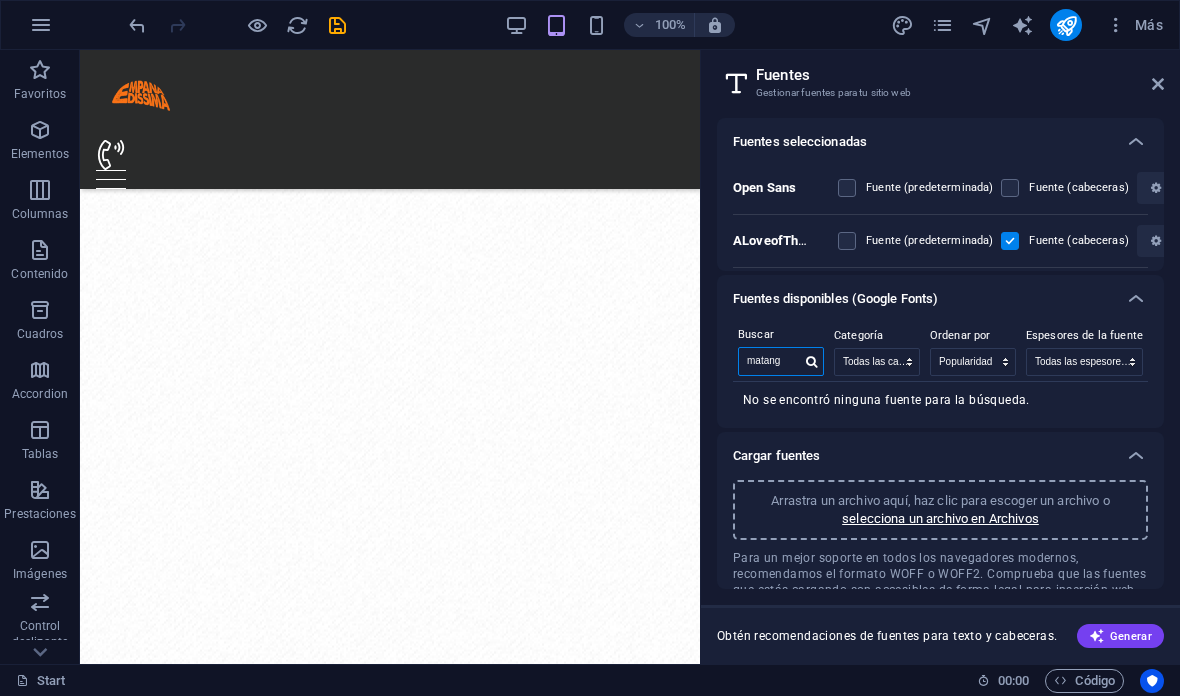 click on "matang" at bounding box center (770, 361) 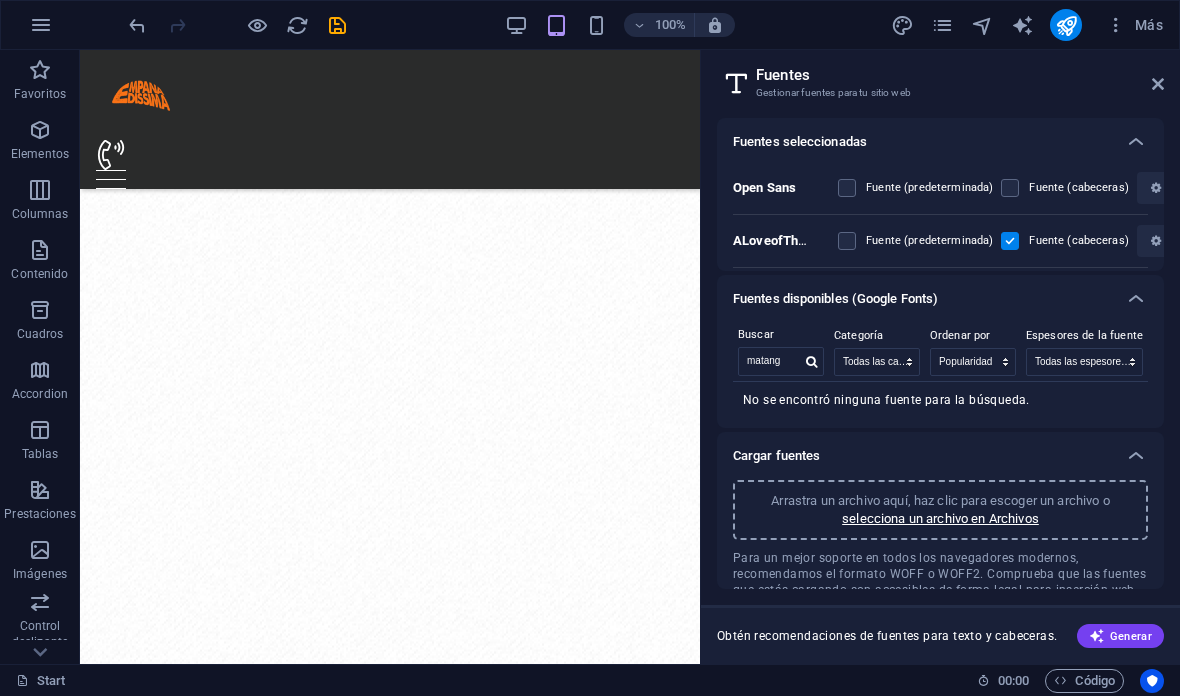 click at bounding box center [1136, 299] 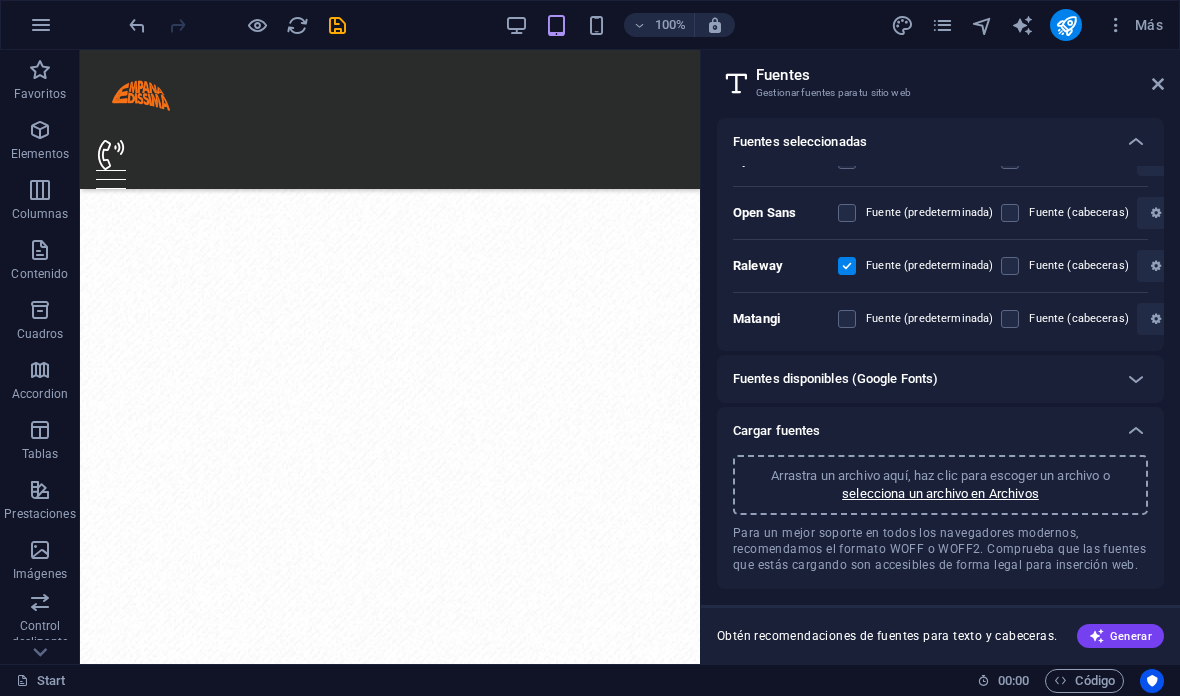 scroll, scrollTop: 234, scrollLeft: 0, axis: vertical 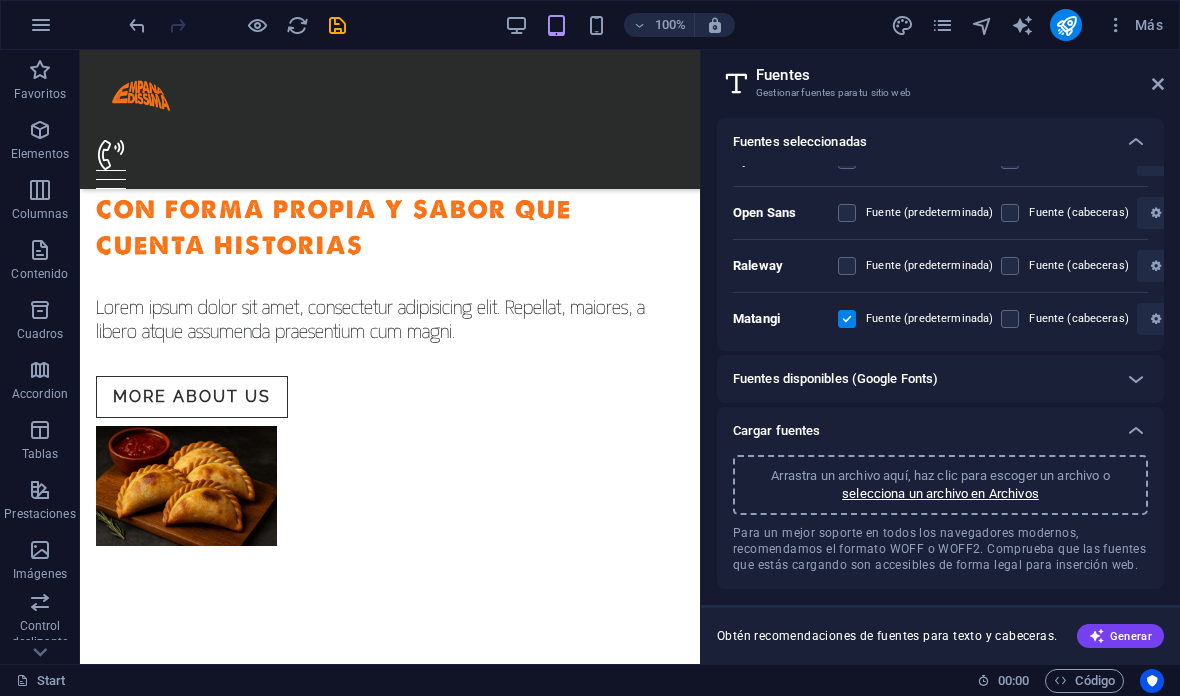 click at bounding box center [902, 25] 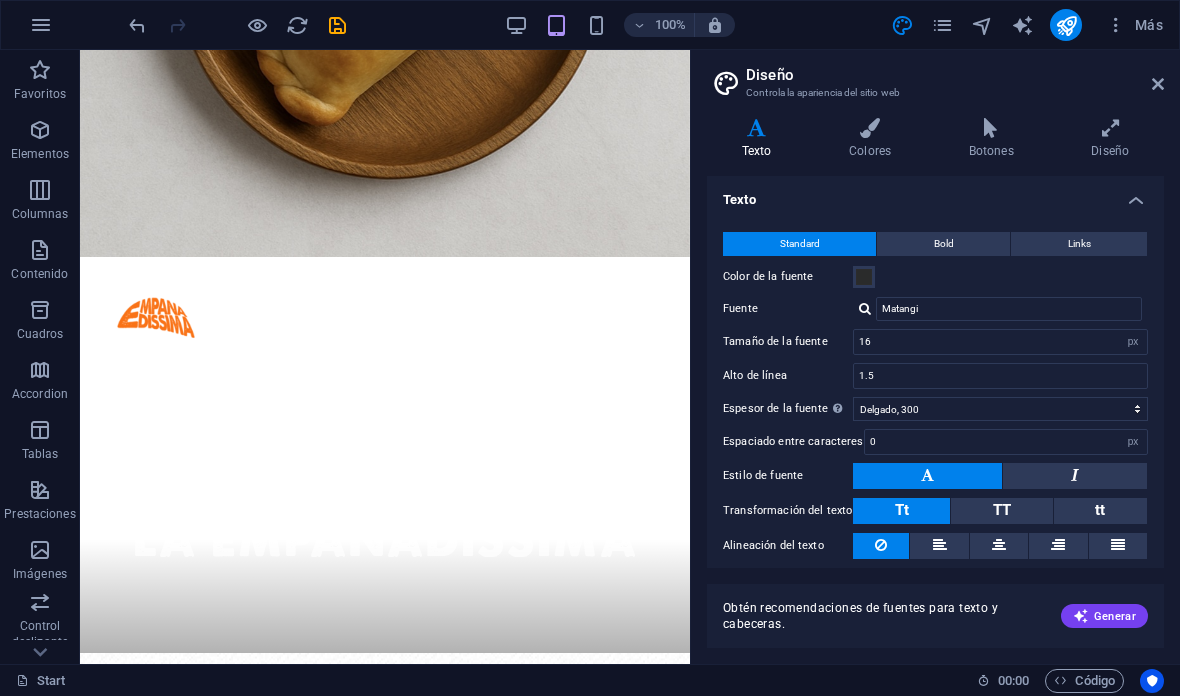 scroll, scrollTop: 406, scrollLeft: 0, axis: vertical 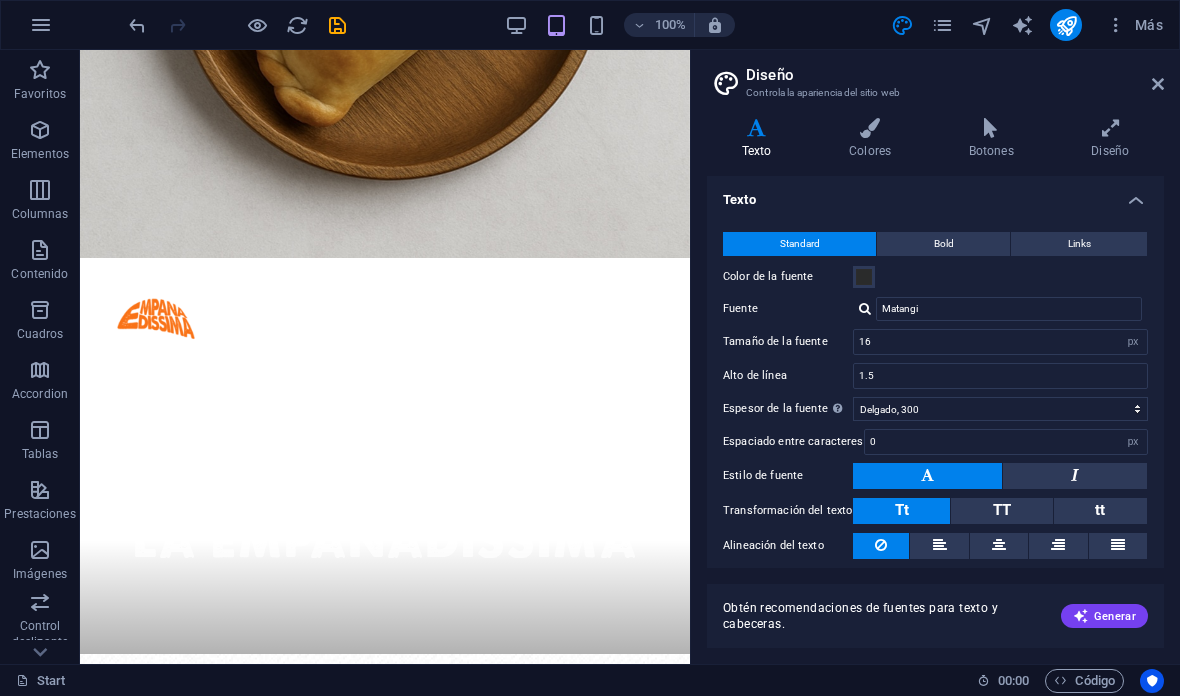 click at bounding box center (1158, 84) 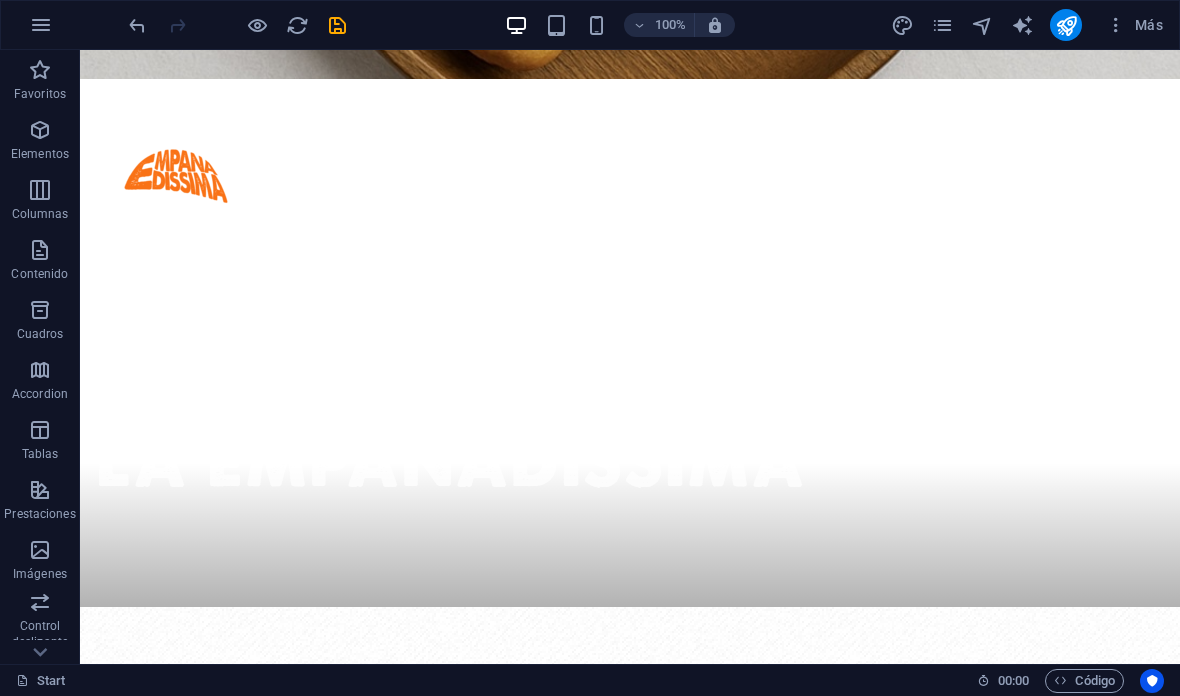 scroll, scrollTop: 586, scrollLeft: 0, axis: vertical 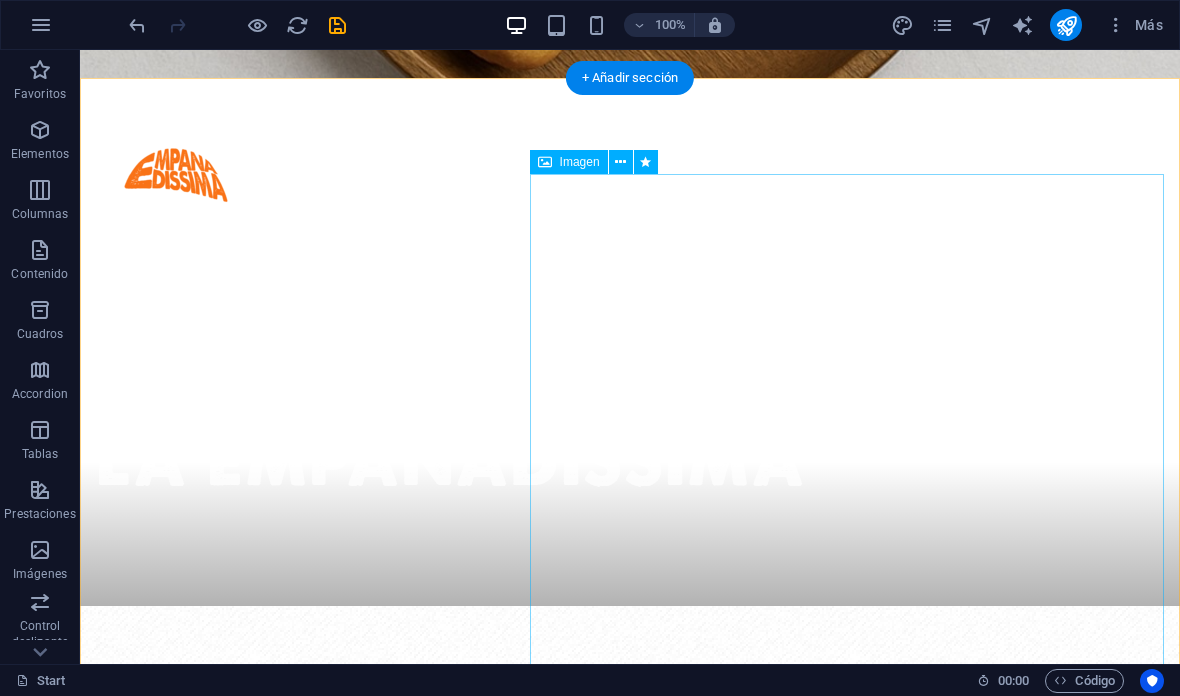 click at bounding box center [258, 1866] 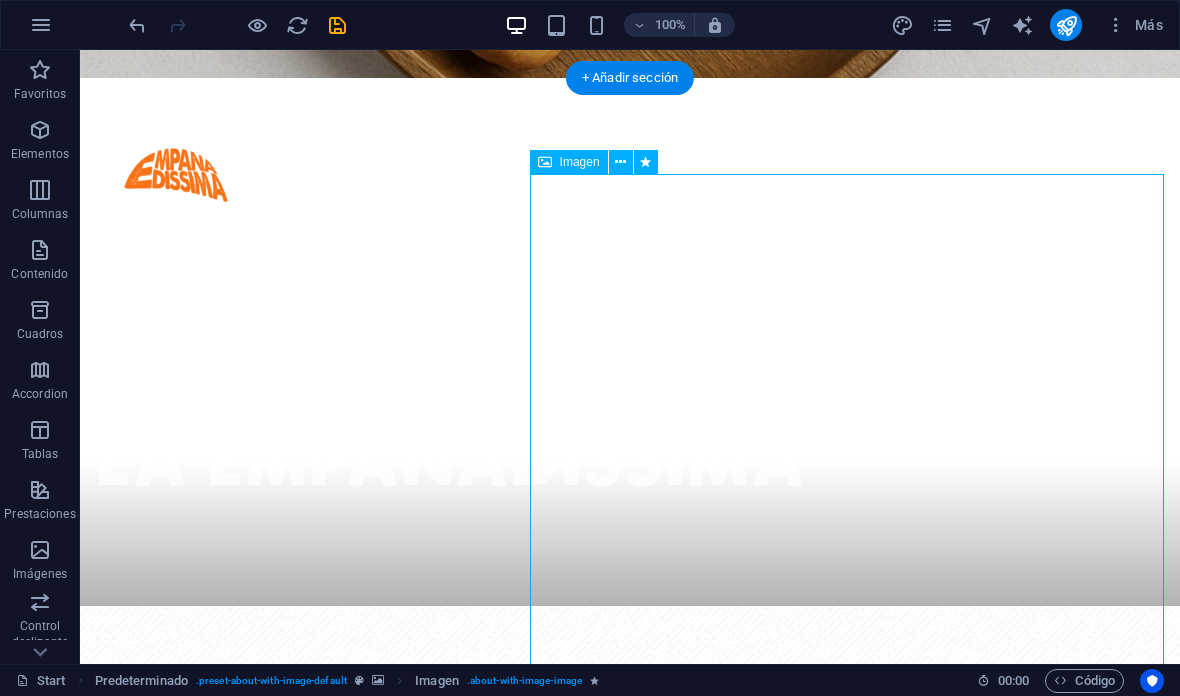 click at bounding box center (258, 1866) 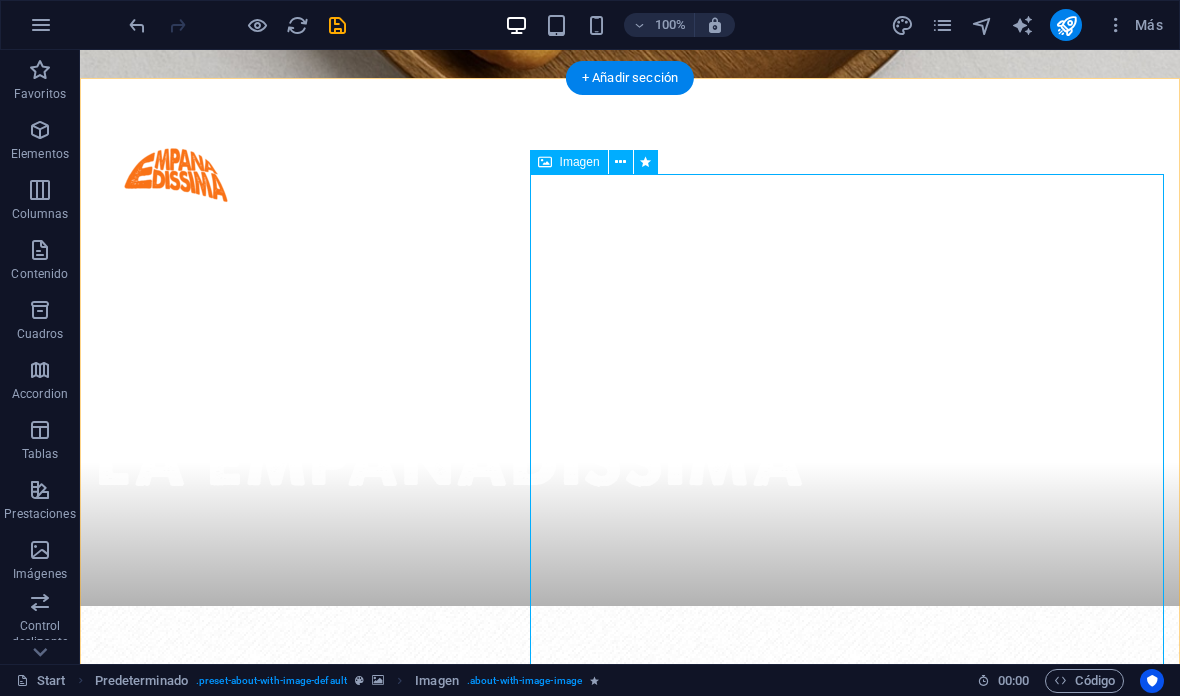 click at bounding box center (621, 162) 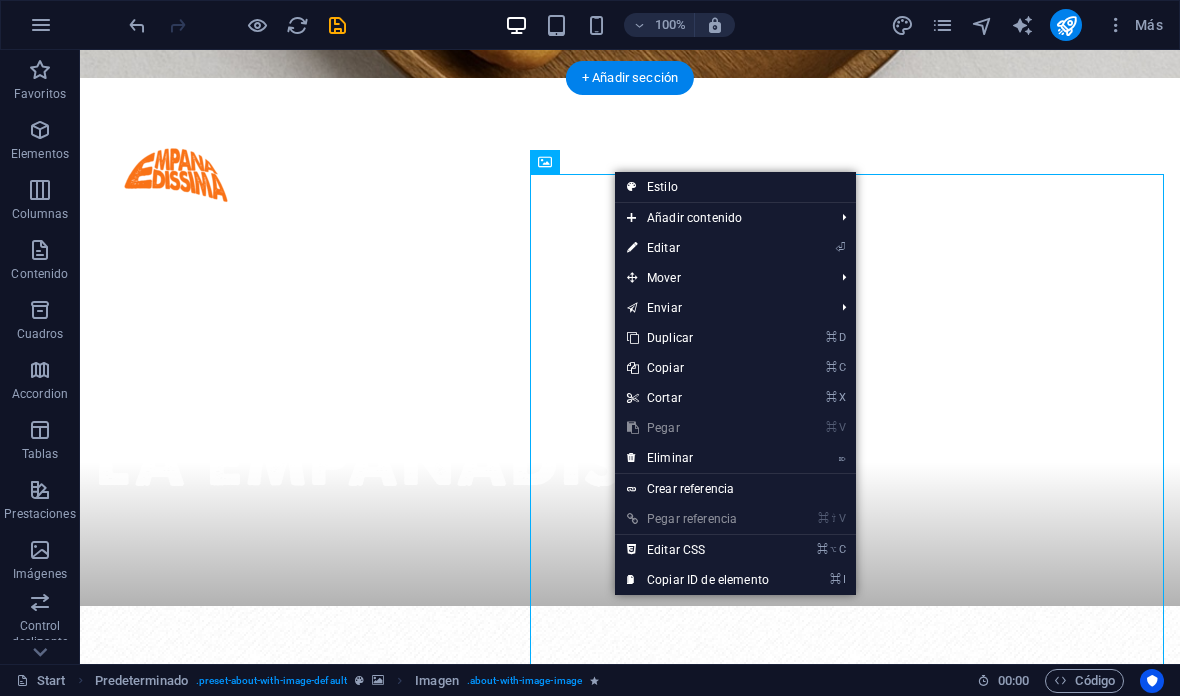 click on "⏎  Editar" at bounding box center [698, 248] 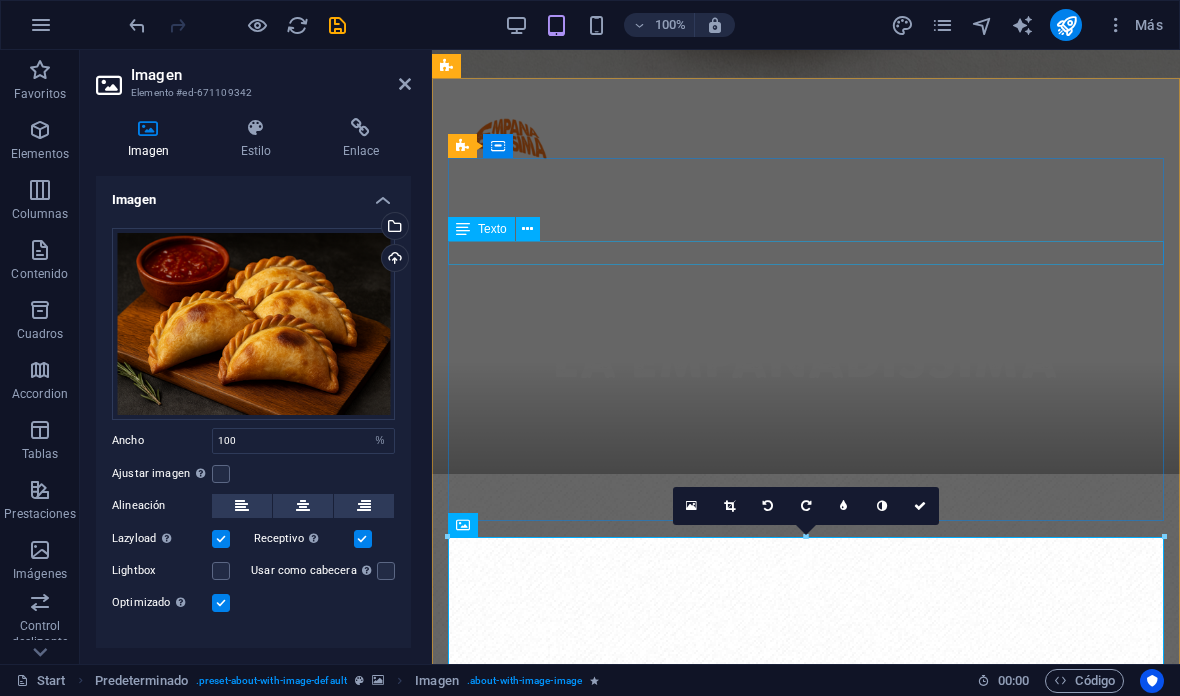 click on "Preparamos empanadas con masa casera, ingredientes de calidad y mucho cariño." at bounding box center (806, 1377) 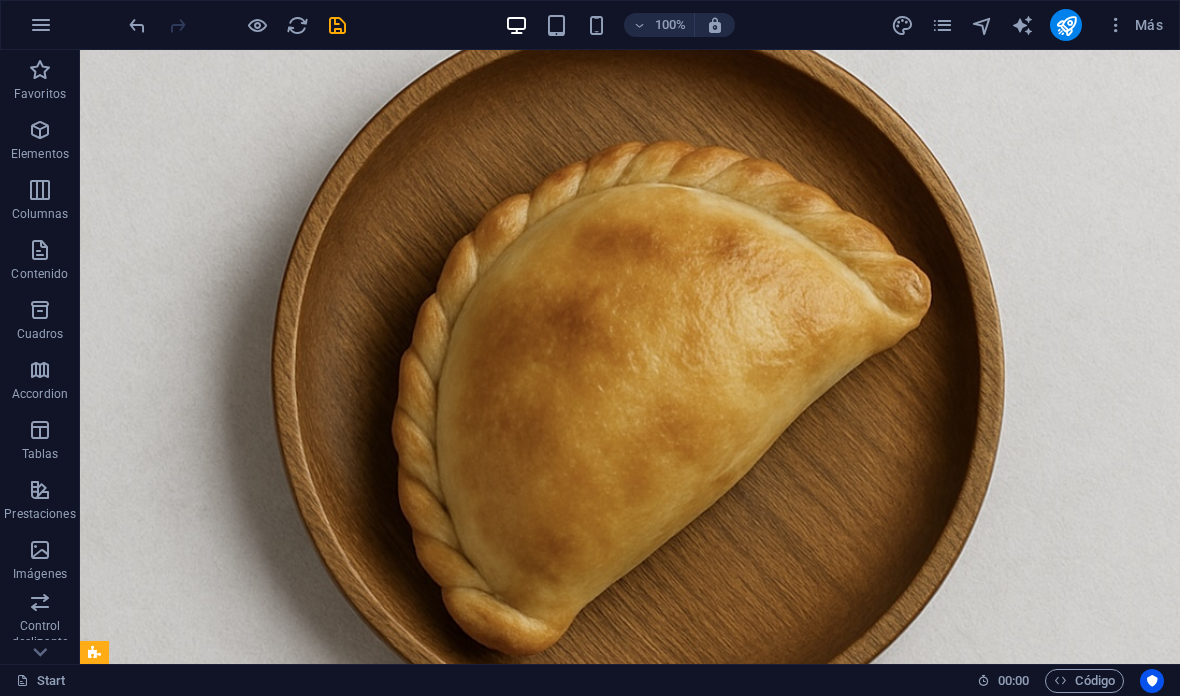 scroll, scrollTop: 0, scrollLeft: 0, axis: both 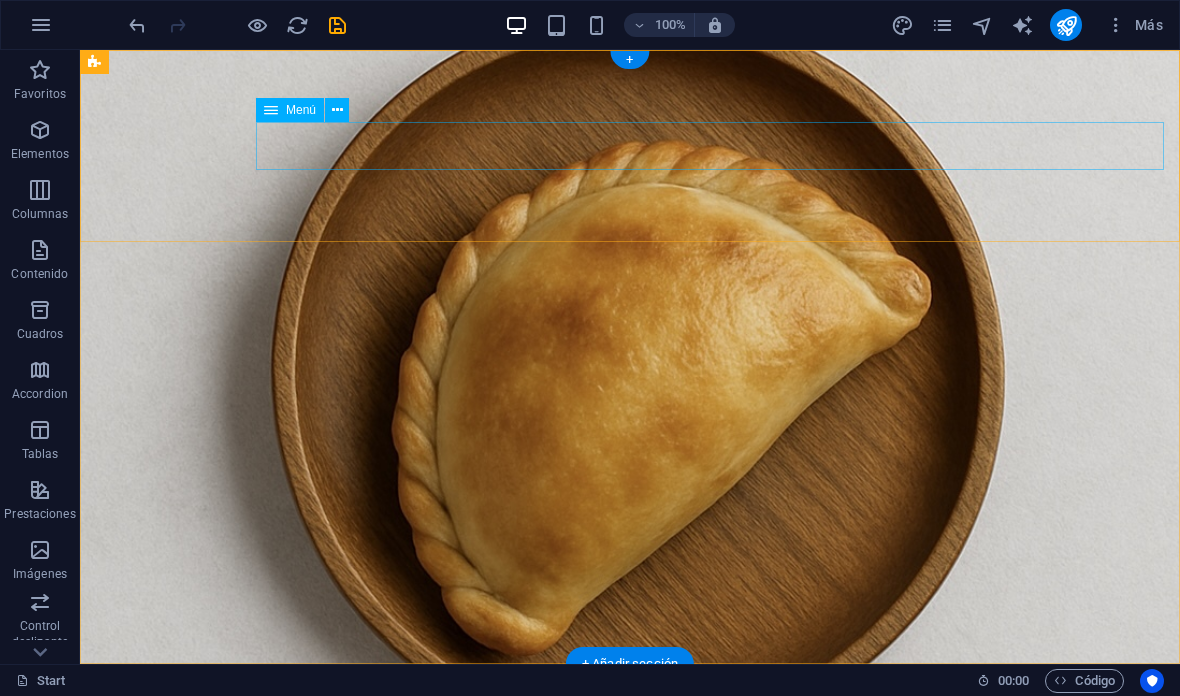 click on "Start Nueva página About Services Menu Reservation Contact" at bounding box center (630, 864) 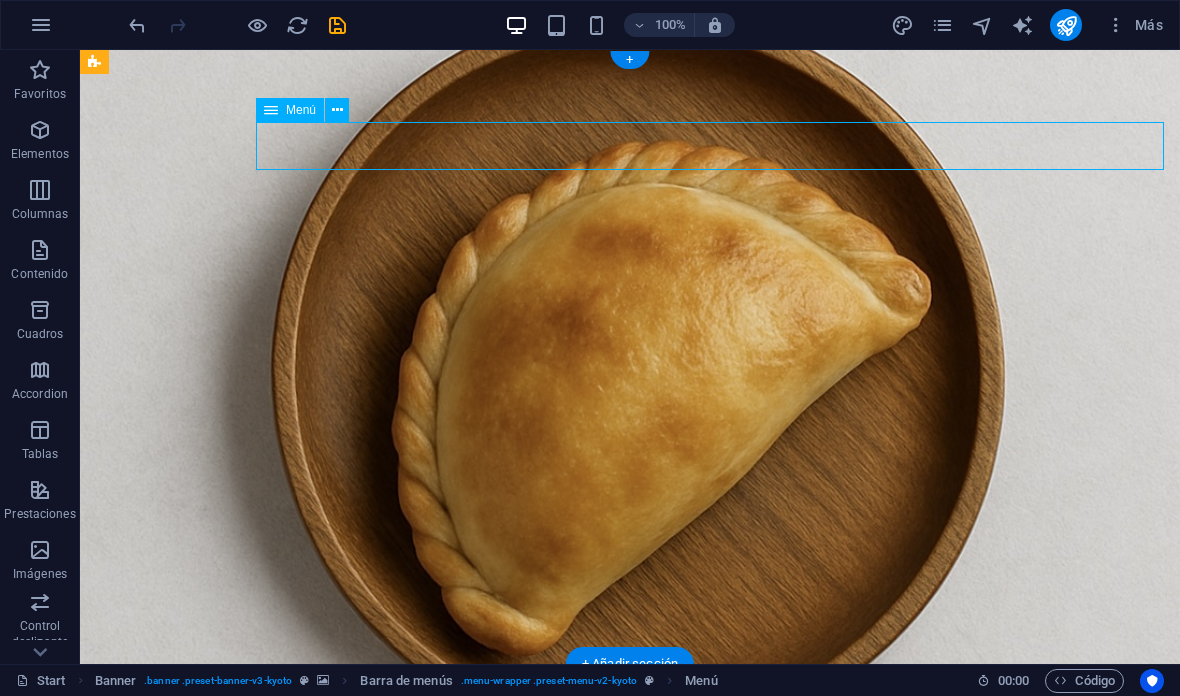 click on "Start Nueva página About Services Menu Reservation Contact" at bounding box center (630, 864) 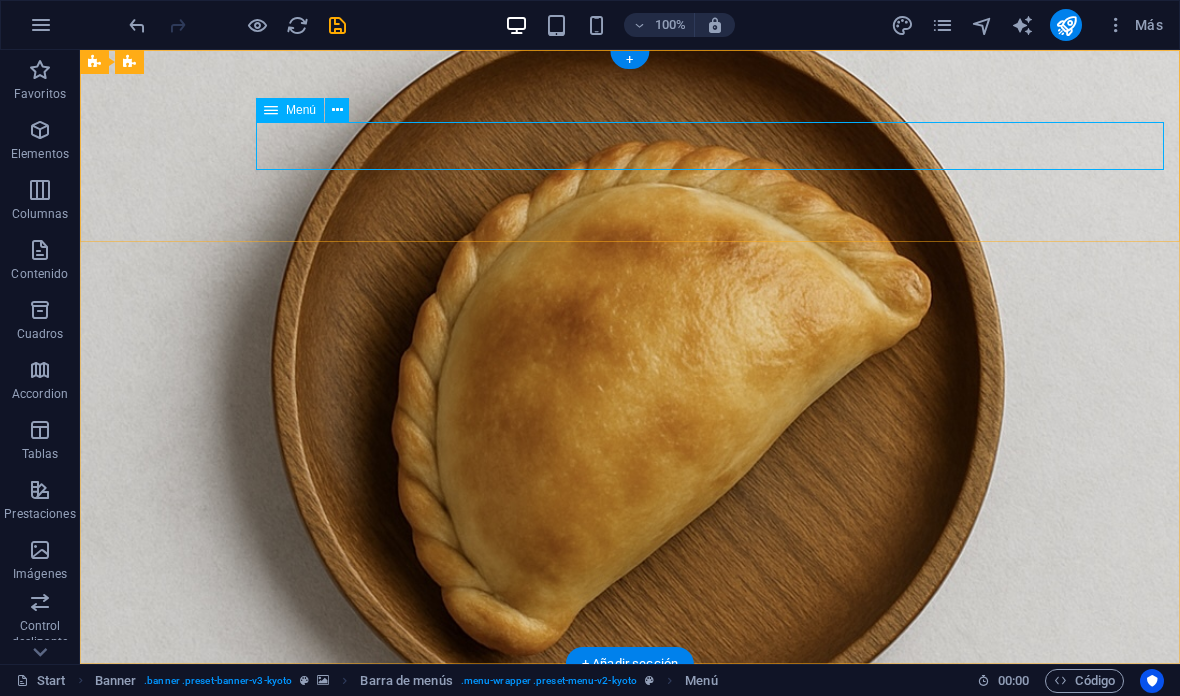 click at bounding box center (942, 25) 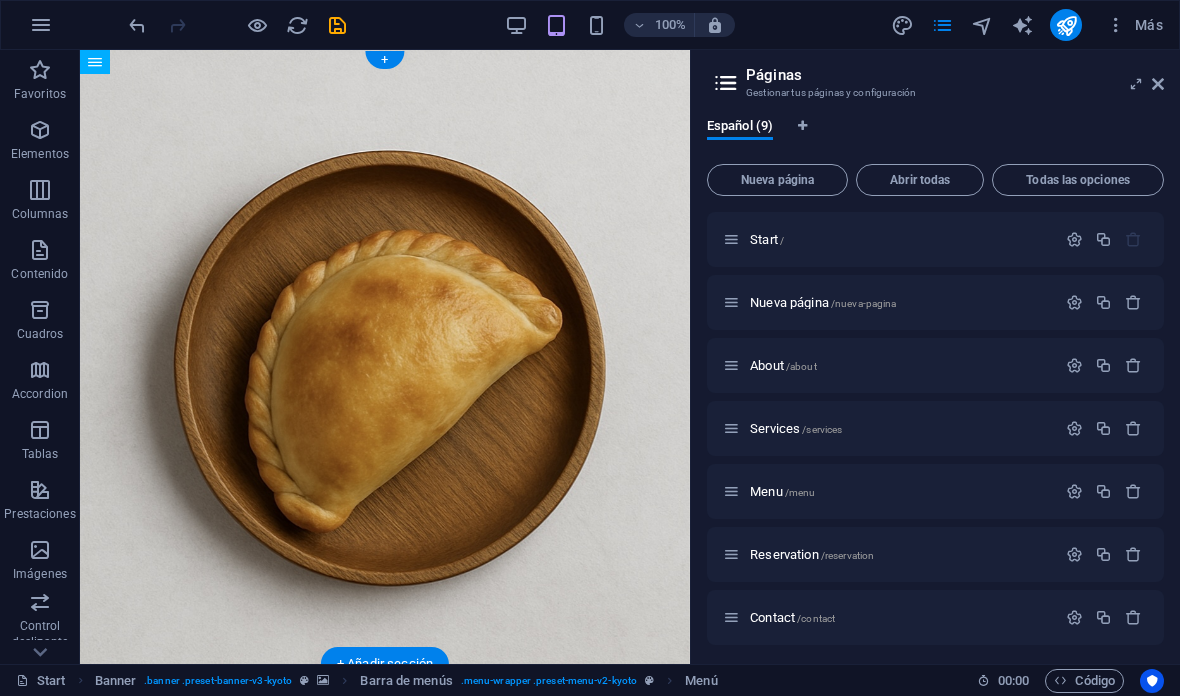 click at bounding box center (1133, 302) 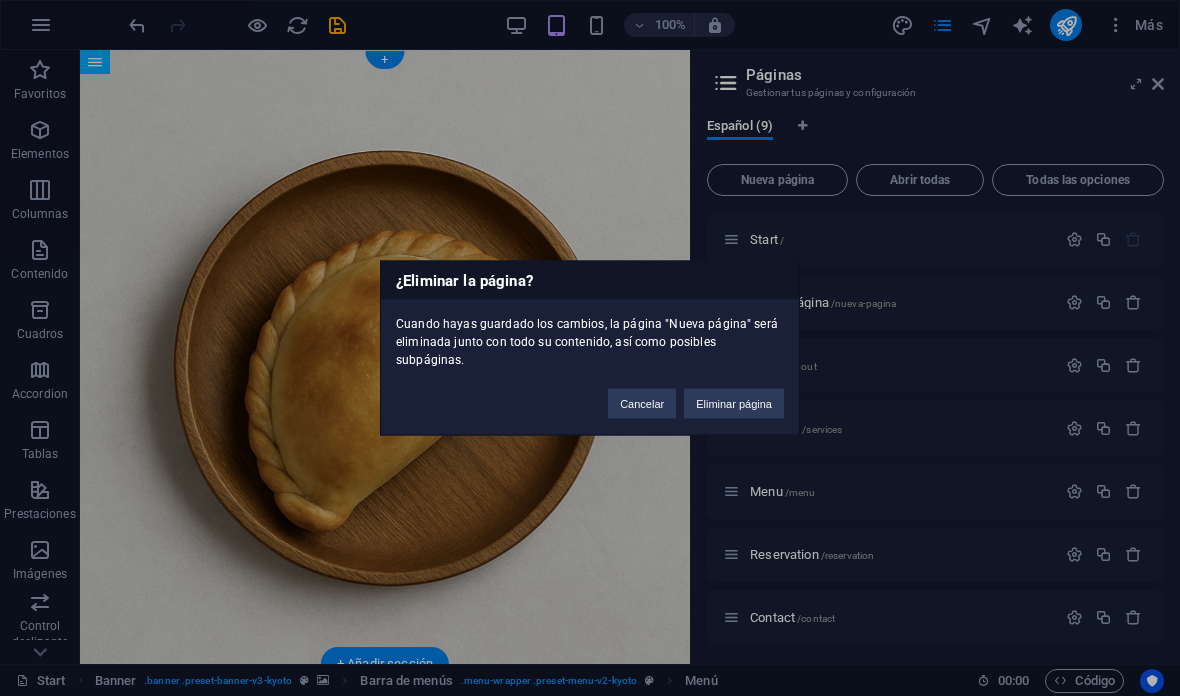 click on "Eliminar página" at bounding box center [734, 404] 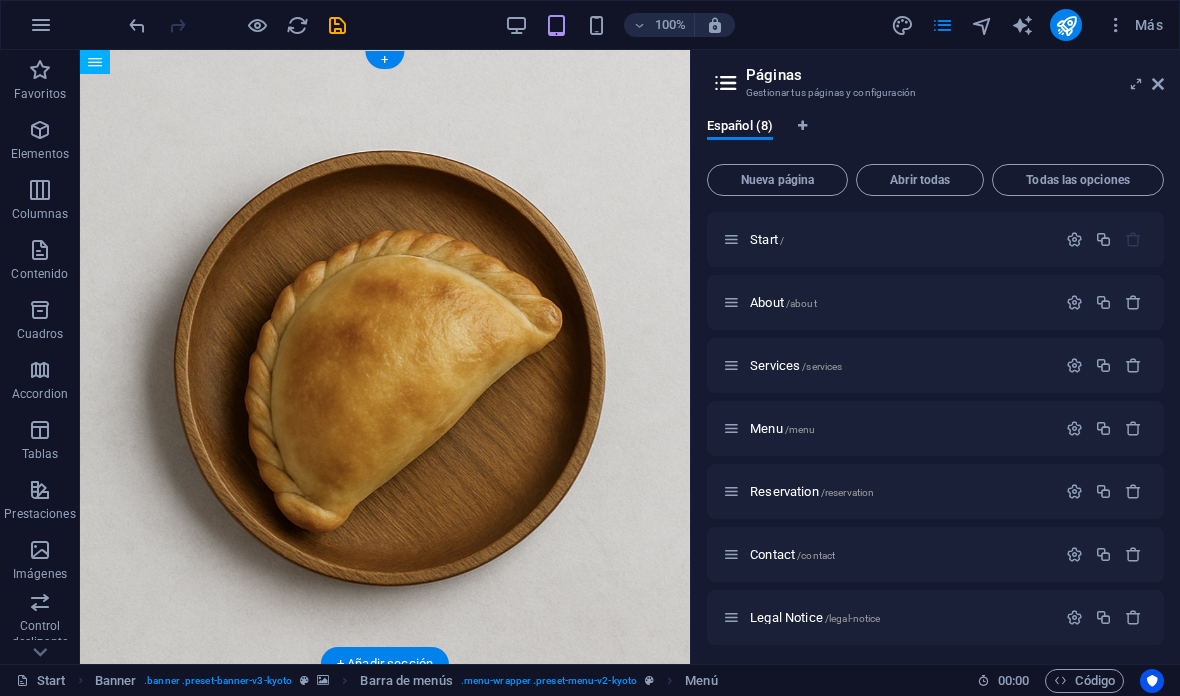 click on "About /about" at bounding box center [783, 302] 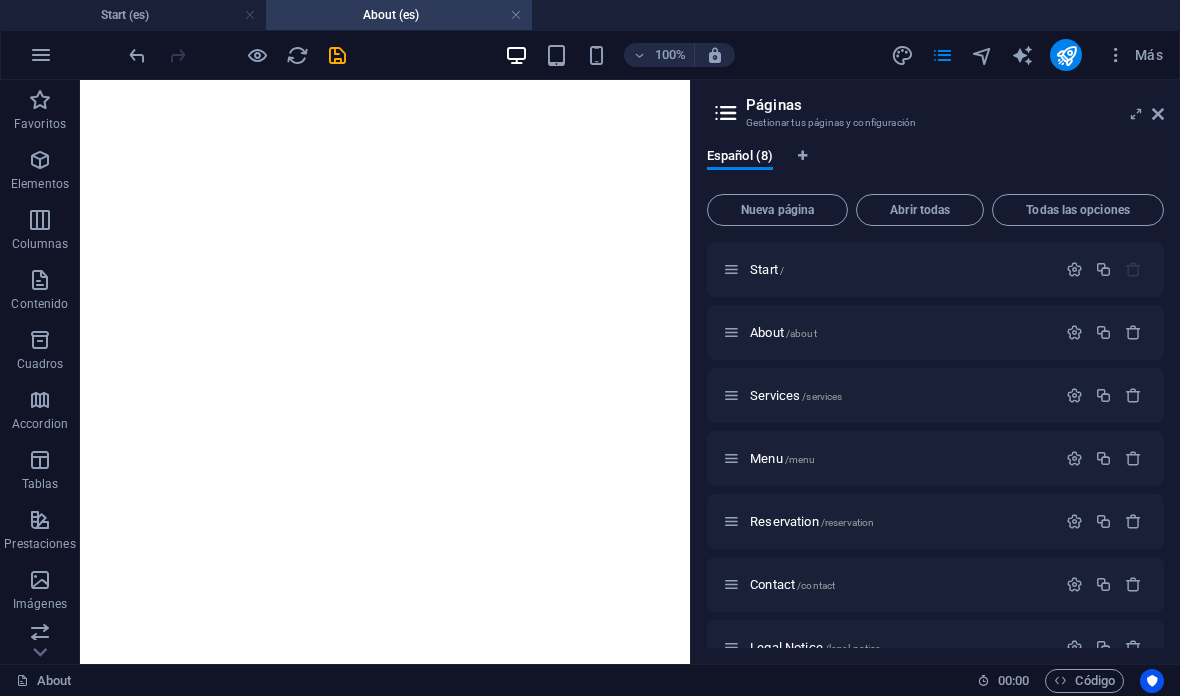 scroll, scrollTop: 4066, scrollLeft: 0, axis: vertical 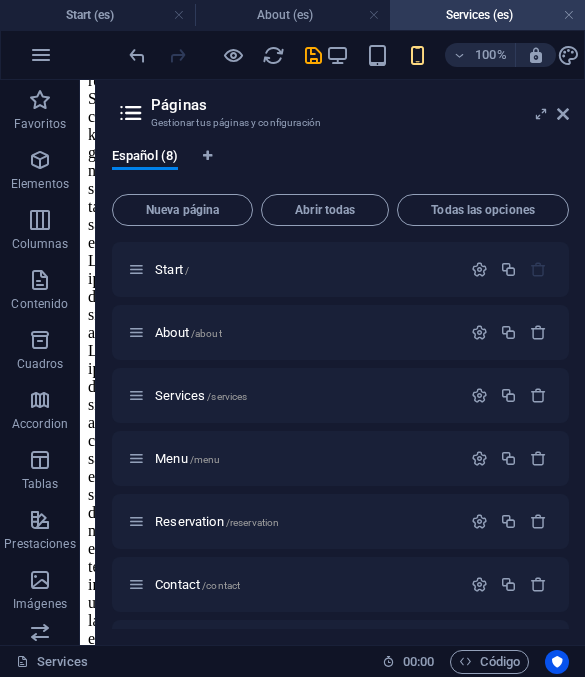 click at bounding box center (563, 114) 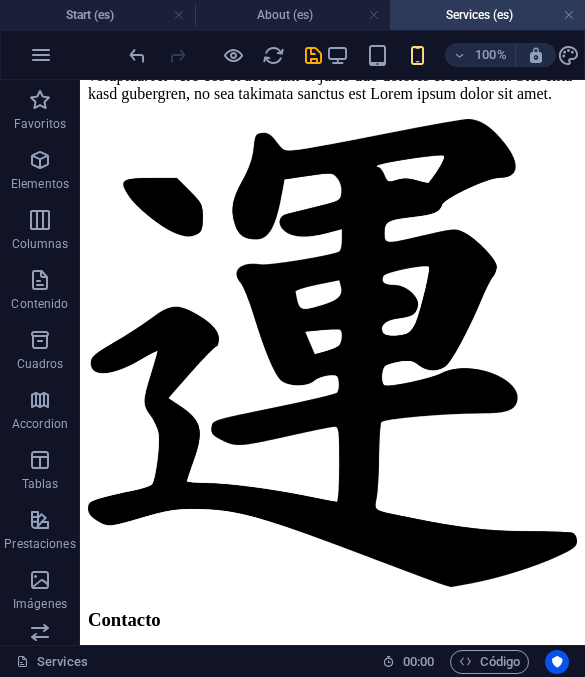 click on "Start (es)" at bounding box center [97, 15] 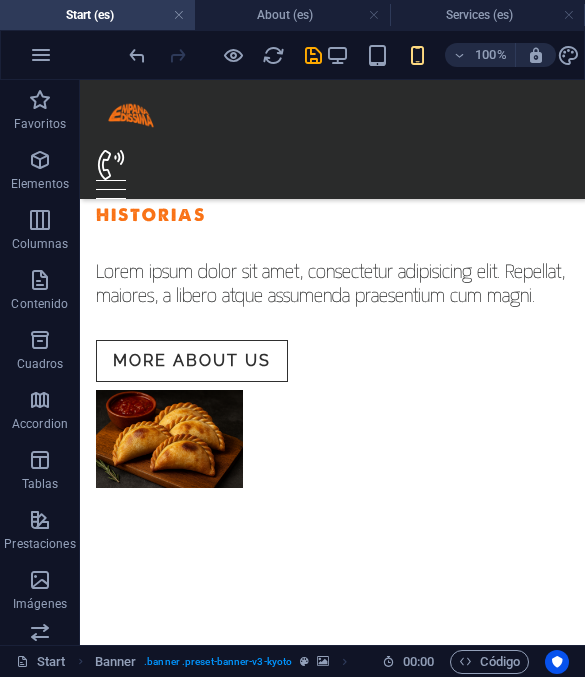 scroll, scrollTop: 1543, scrollLeft: 0, axis: vertical 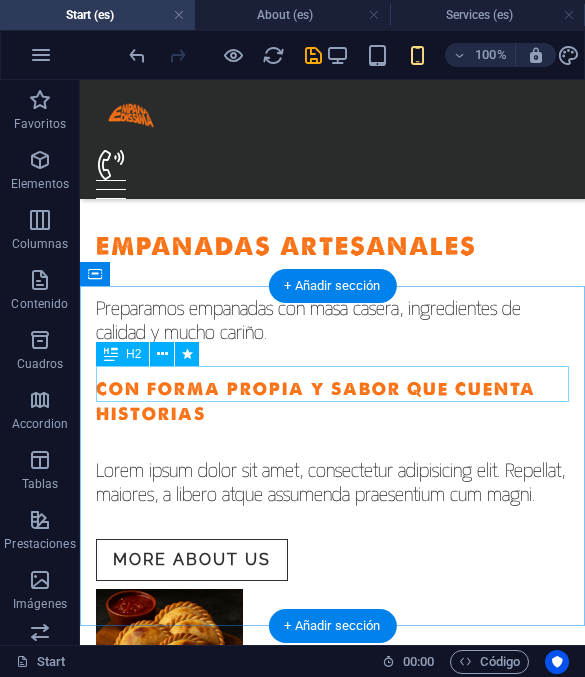 click on "Nuestras empanadas" at bounding box center [332, 2073] 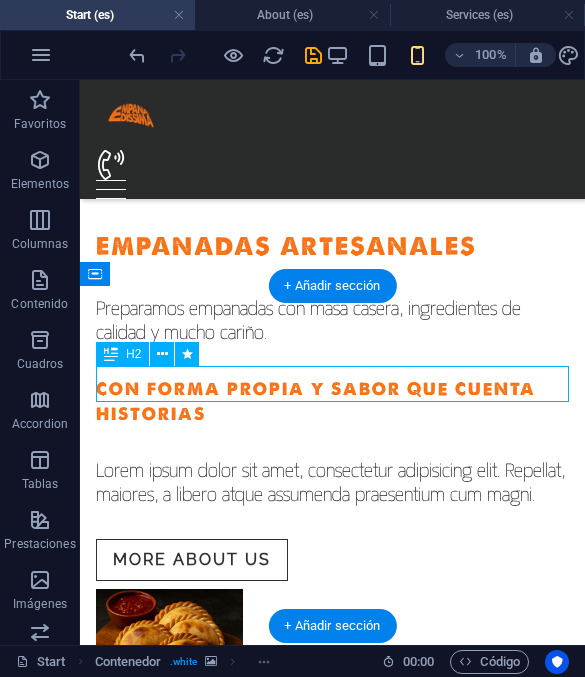 click on "Nuestras empanadas" at bounding box center [332, 2073] 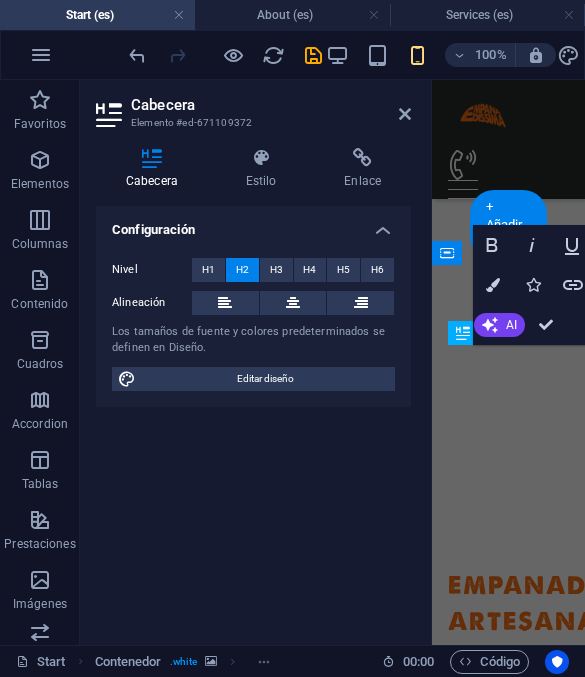 scroll, scrollTop: 1944, scrollLeft: 0, axis: vertical 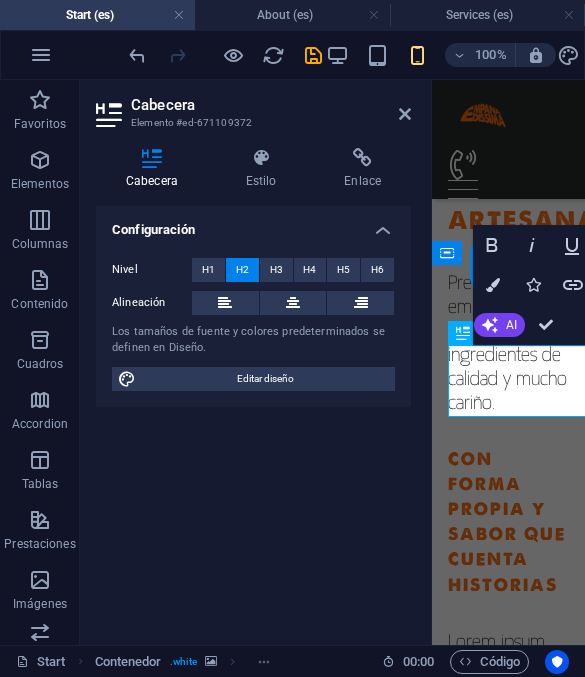 type 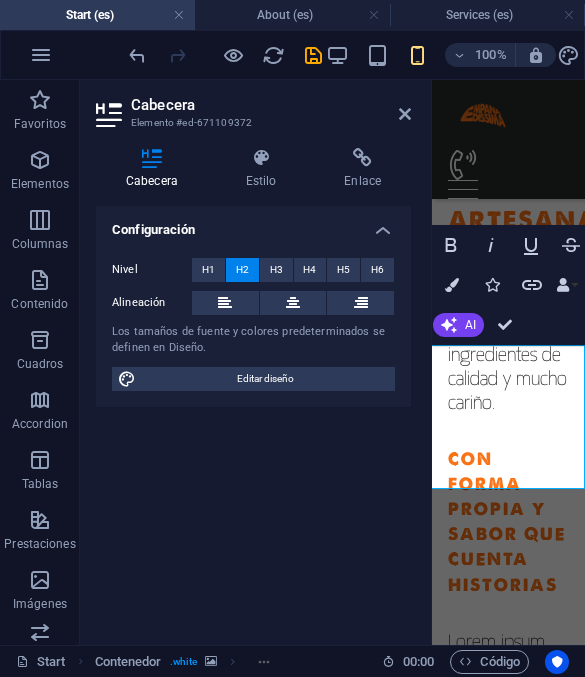 scroll, scrollTop: 0, scrollLeft: 41, axis: horizontal 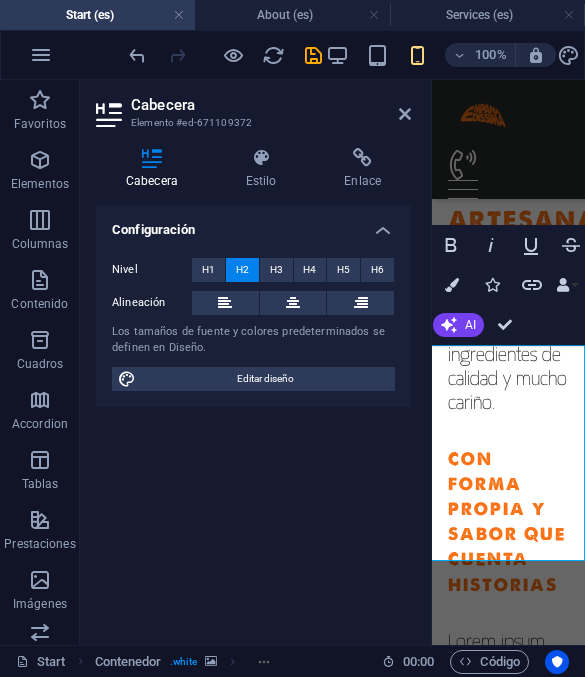 click at bounding box center (405, 114) 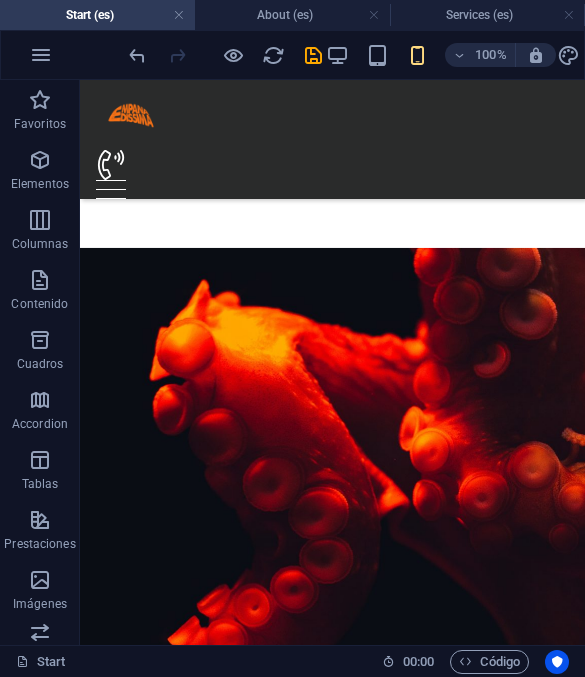 scroll, scrollTop: 2088, scrollLeft: 0, axis: vertical 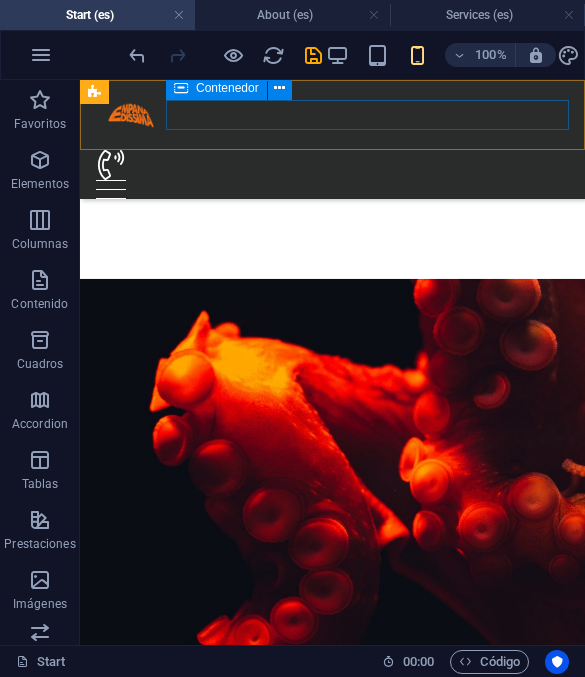 click at bounding box center (332, 174) 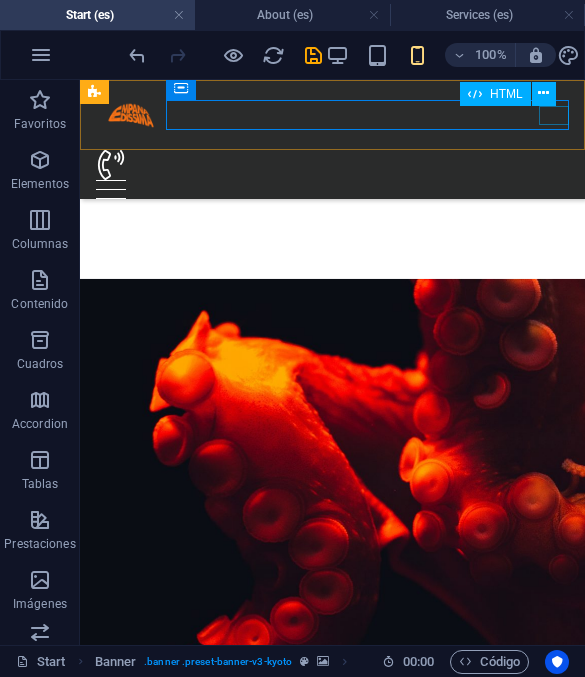 click at bounding box center [332, 189] 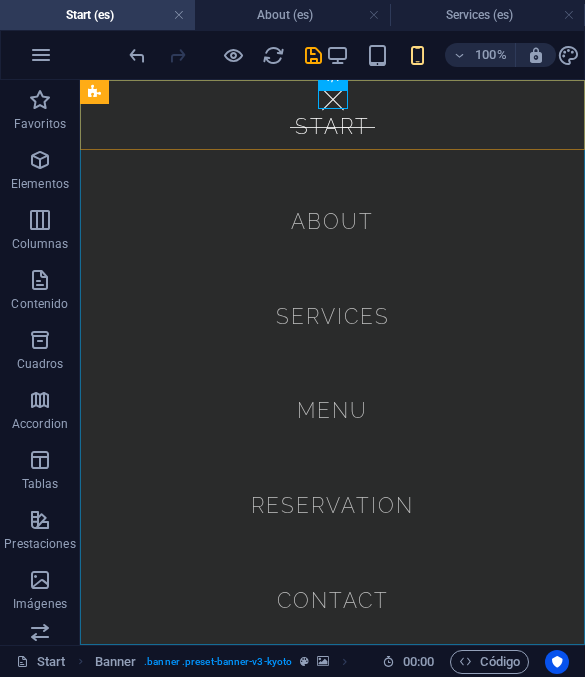 click on "Start About Services Menu Reservation Contact" at bounding box center (332, 362) 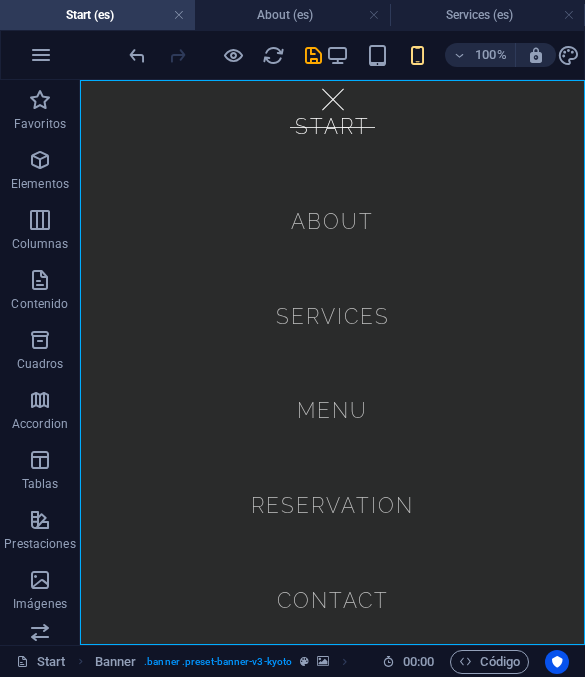 click on "About (es)" at bounding box center (292, 15) 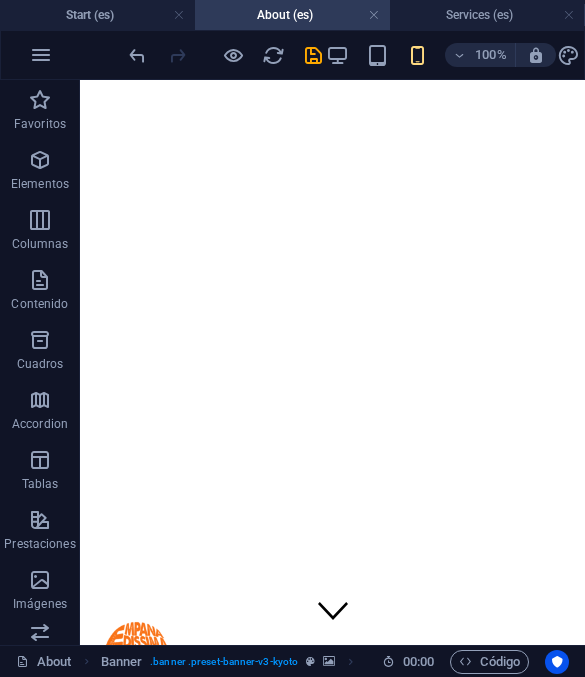 scroll, scrollTop: 0, scrollLeft: 0, axis: both 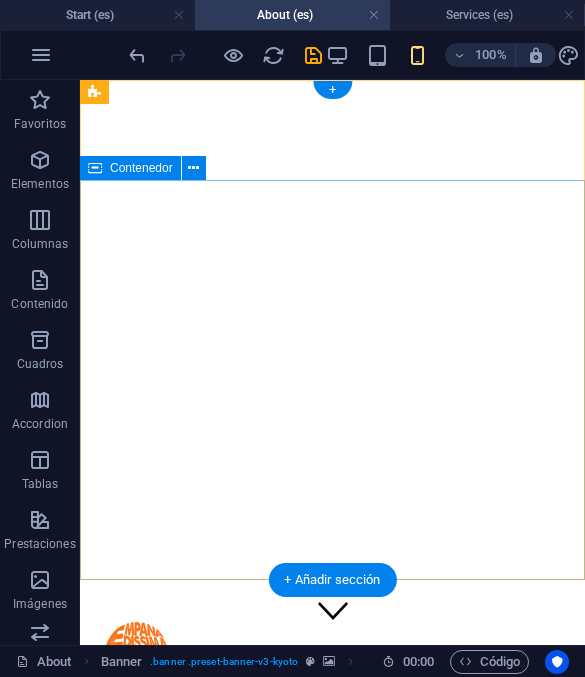 click on "About us" at bounding box center [332, 906] 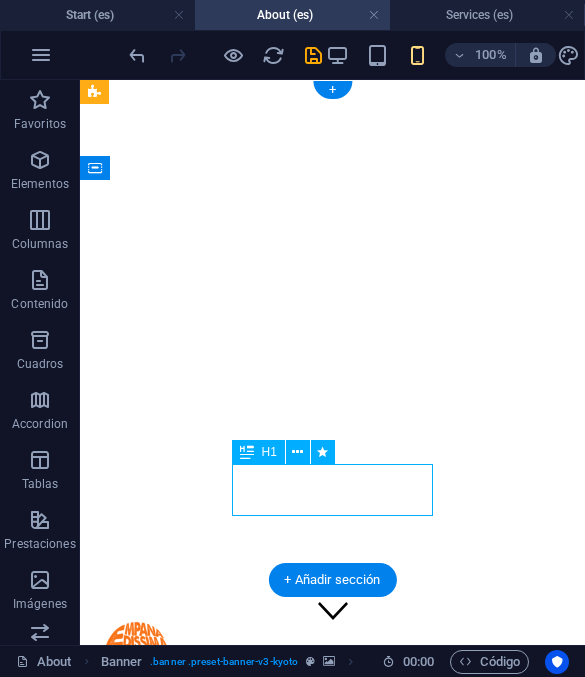 click on "About us" at bounding box center [332, 905] 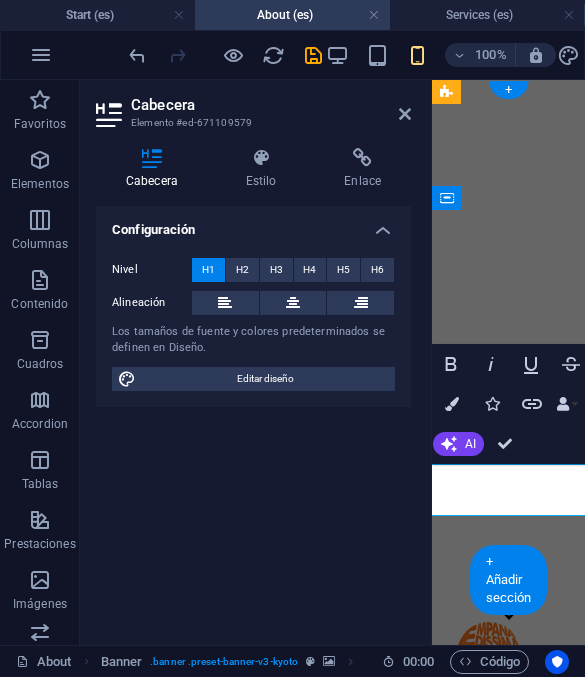 type 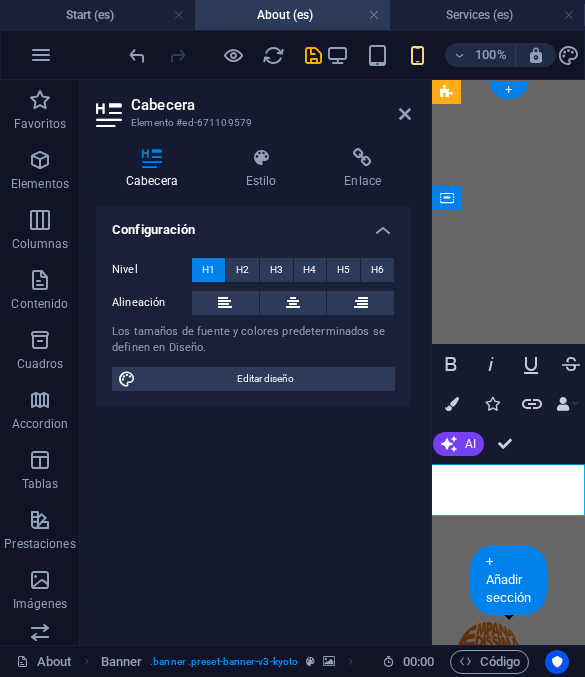 scroll, scrollTop: 0, scrollLeft: 32, axis: horizontal 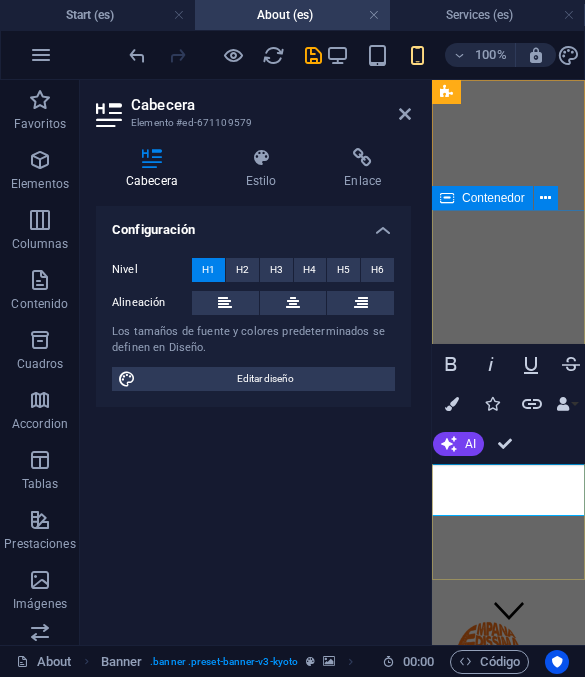 click on "nosotros" at bounding box center [508, 906] 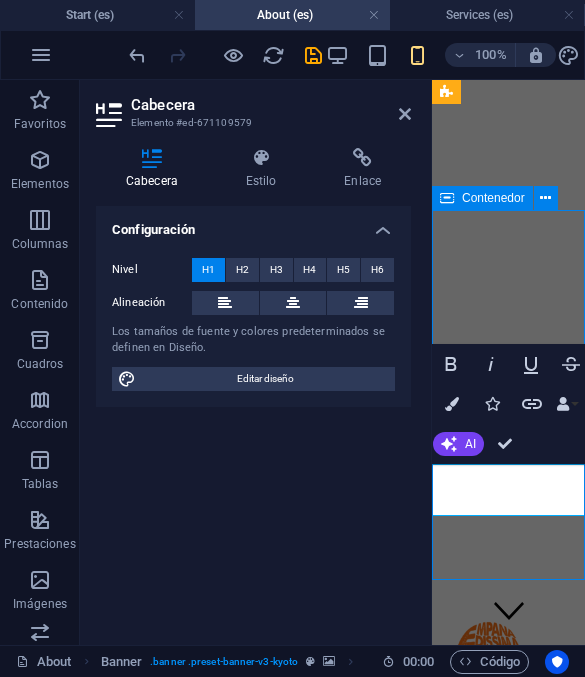 scroll, scrollTop: 0, scrollLeft: 0, axis: both 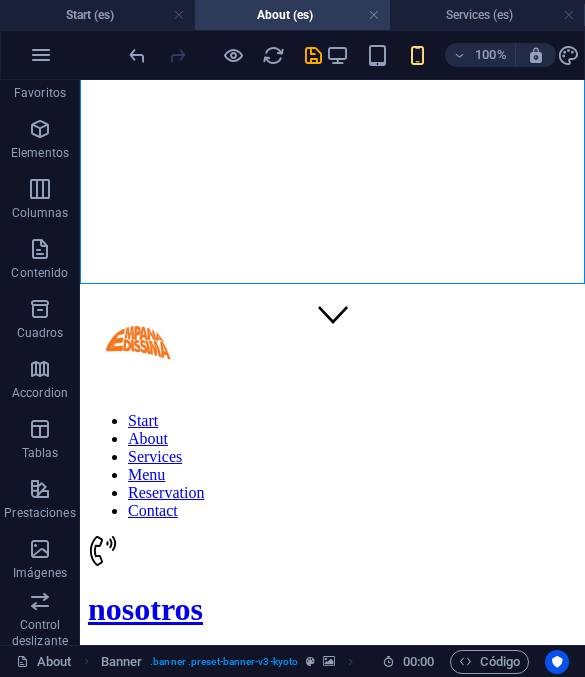 click on "Start (es)" at bounding box center [97, 15] 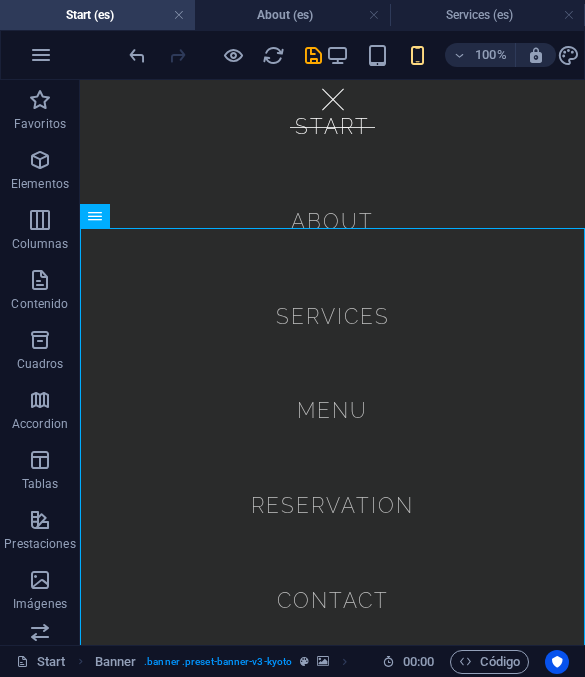 scroll, scrollTop: 1934, scrollLeft: 0, axis: vertical 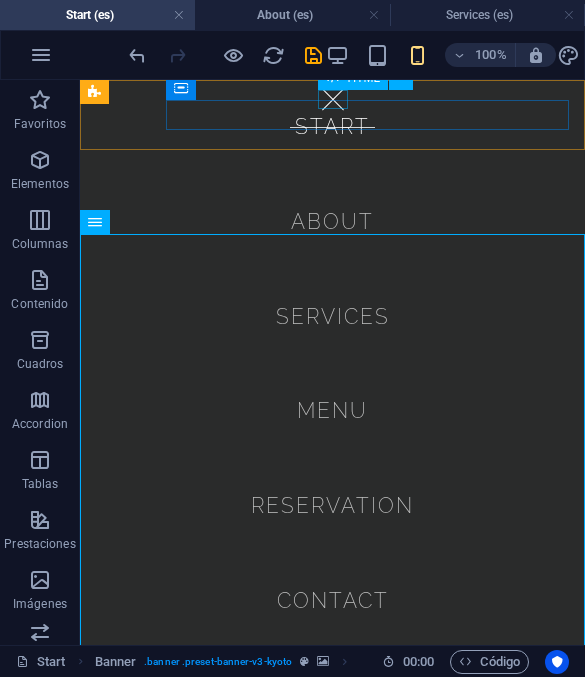 click at bounding box center (333, 99) 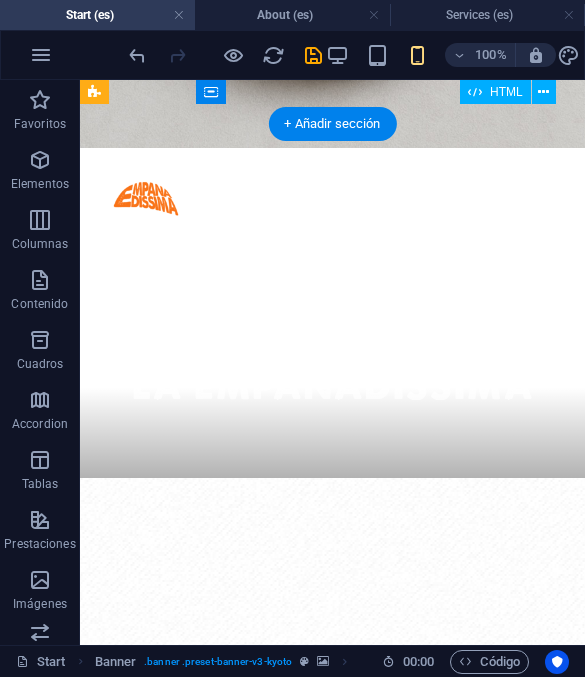 scroll, scrollTop: 524, scrollLeft: 0, axis: vertical 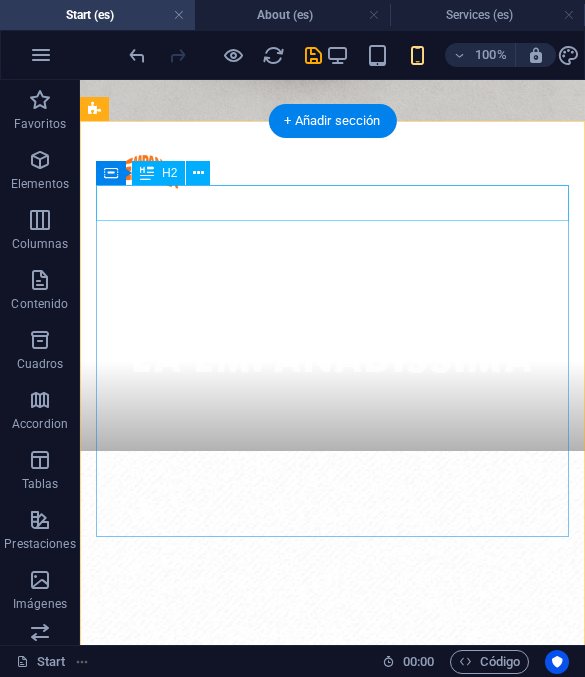 click on "empanadas artesanales" at bounding box center [332, 1345] 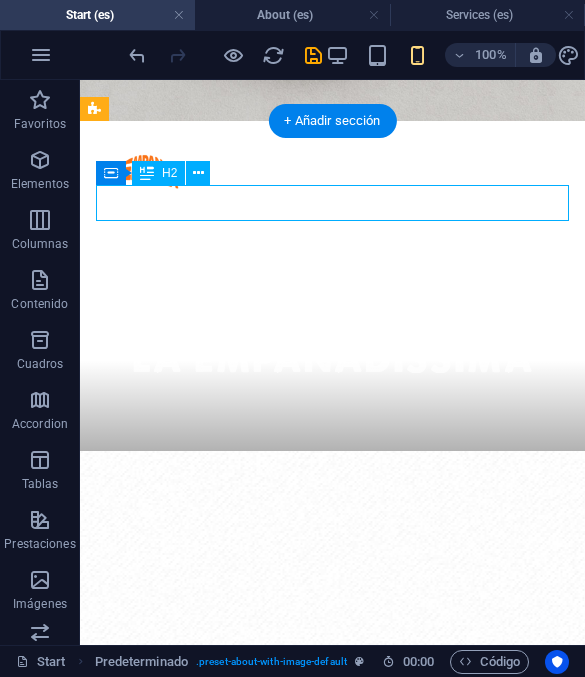 click on "empanadas artesanales" at bounding box center (332, 1345) 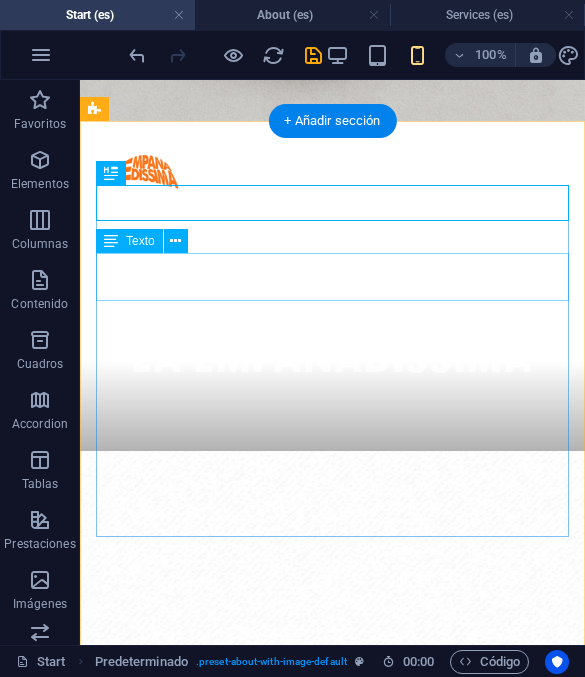 click on "Preparamos empanadas con masa casera, ingredientes de calidad y mucho cariño." at bounding box center [332, 1419] 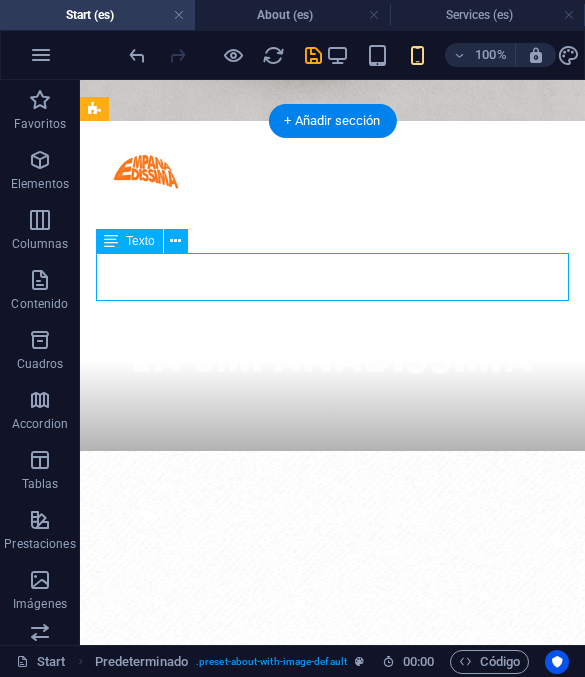 click on "Preparamos empanadas con masa casera, ingredientes de calidad y mucho cariño." at bounding box center (332, 1419) 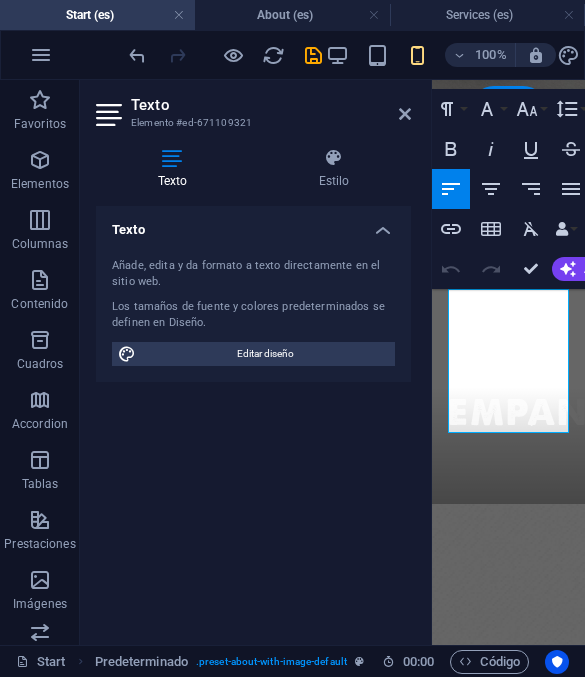click on "Preparamos empanadas con masa casera, ingredientes de calidad y mucho cariño." at bounding box center (508, 1556) 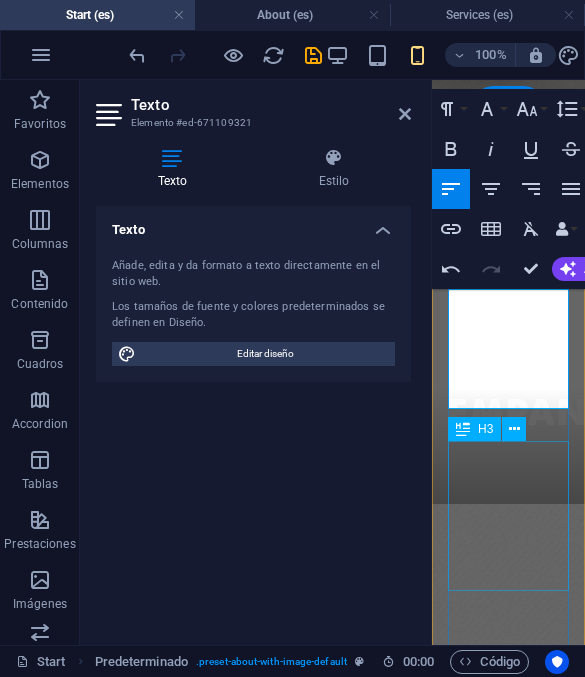 click on "con forma propia y sabor que cuenta historias" at bounding box center [508, 1943] 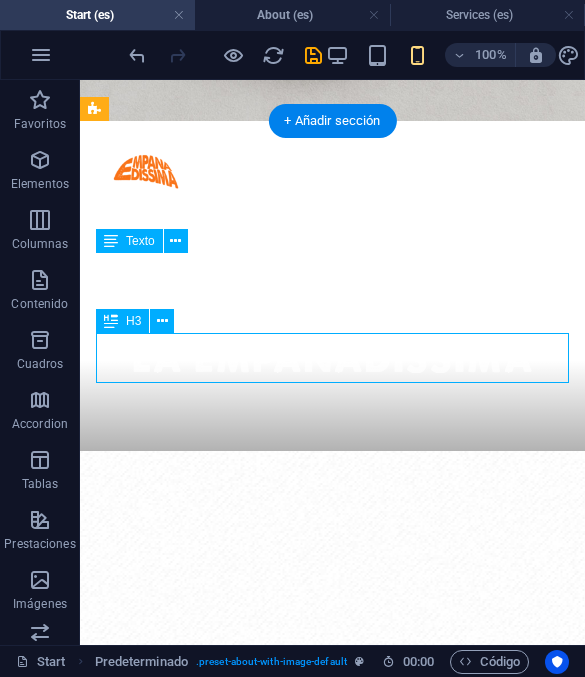 click on "con forma propia y sabor que cuenta historias" at bounding box center (332, 1500) 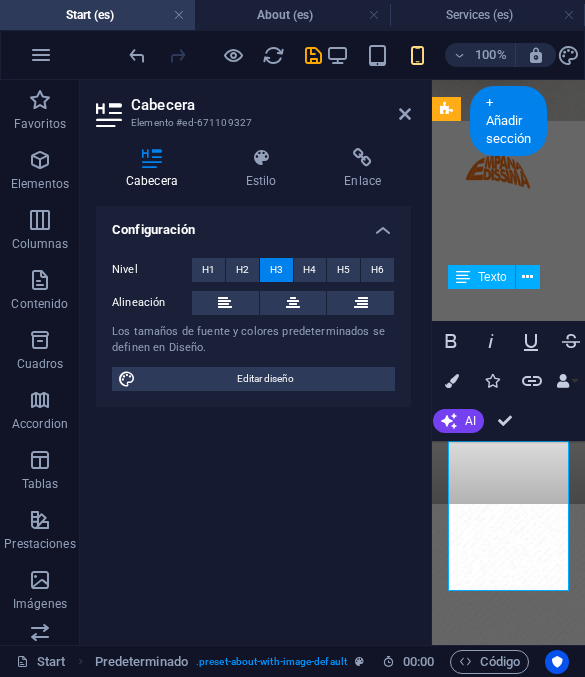 scroll, scrollTop: 4455, scrollLeft: 0, axis: vertical 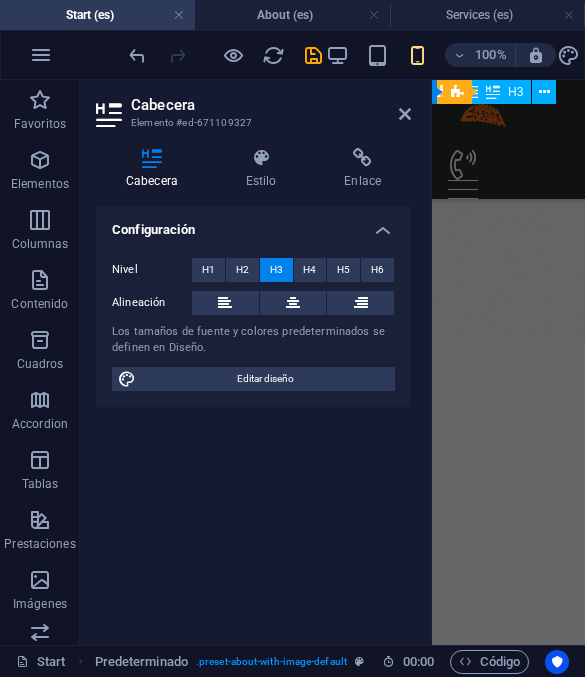 click at bounding box center (405, 114) 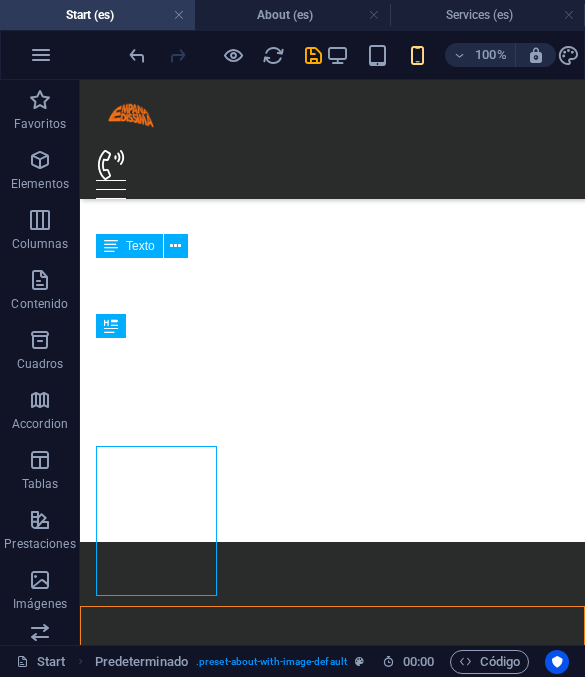 scroll, scrollTop: 519, scrollLeft: 0, axis: vertical 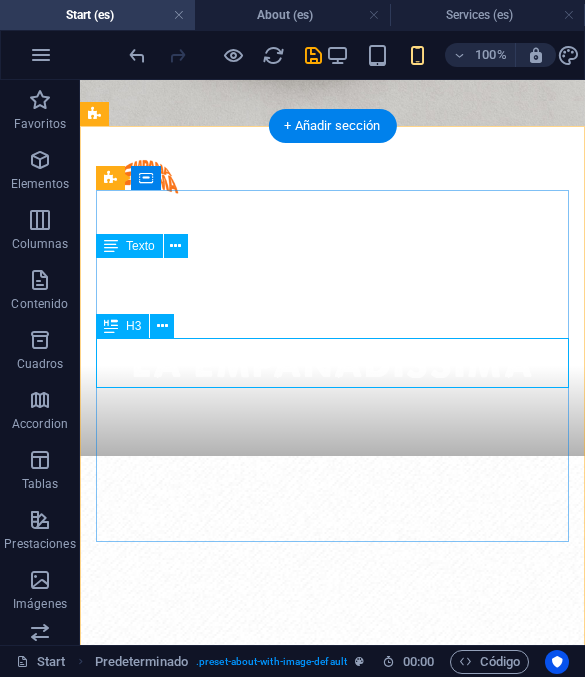click on "con forma propia y sabor que cuenta historias" at bounding box center (332, 1505) 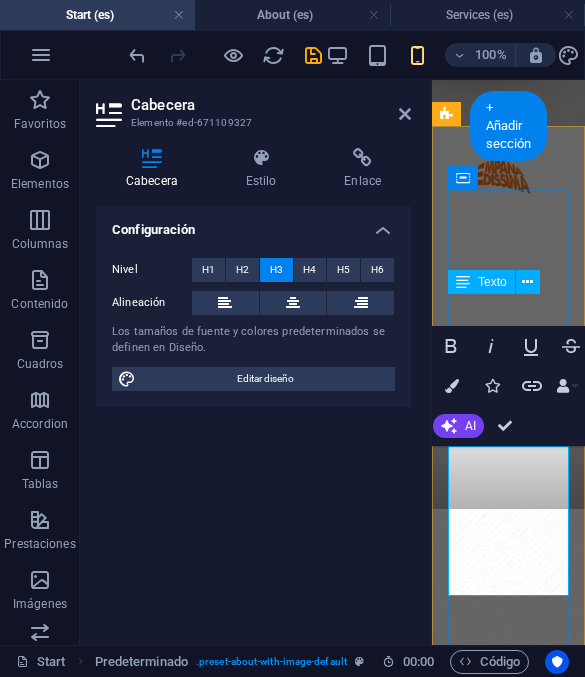 type 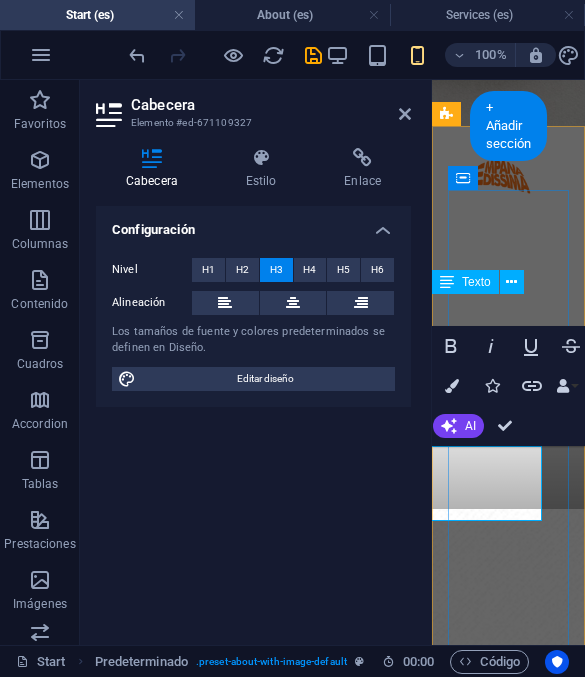 scroll, scrollTop: 0, scrollLeft: 39, axis: horizontal 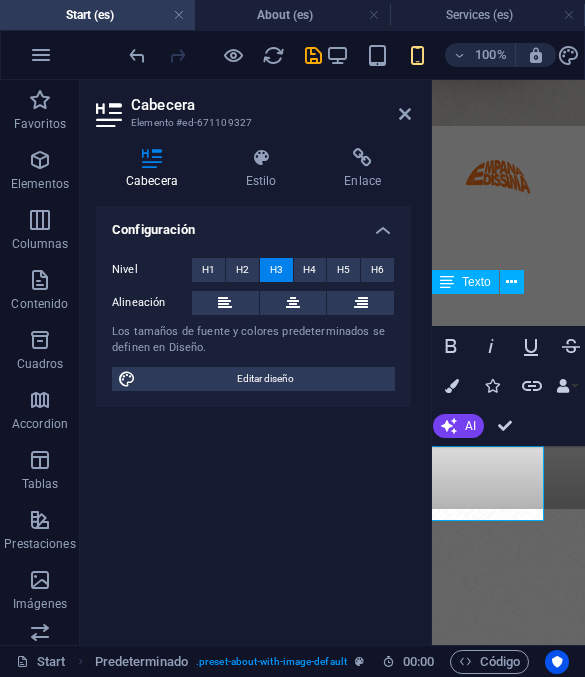 click at bounding box center (405, 114) 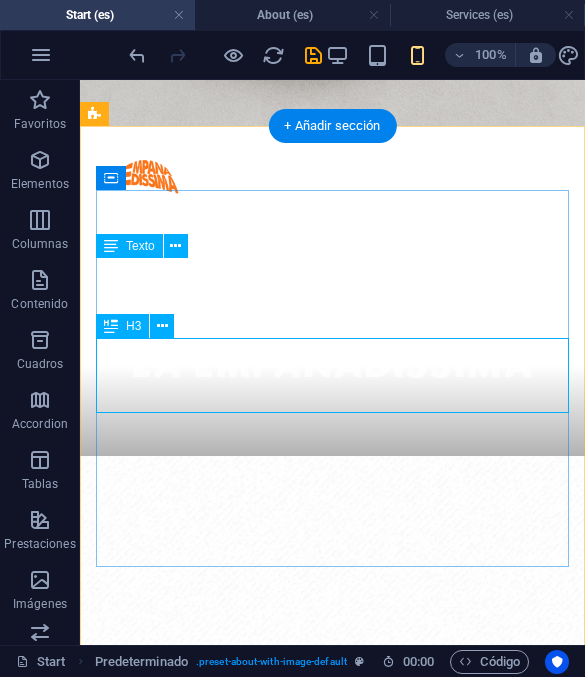 click on "artesanales ccaseras inolvidables" at bounding box center [332, 1543] 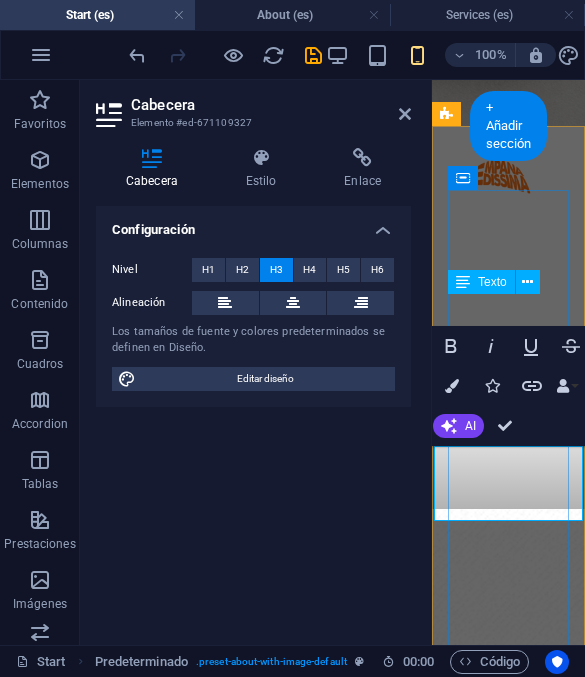 type 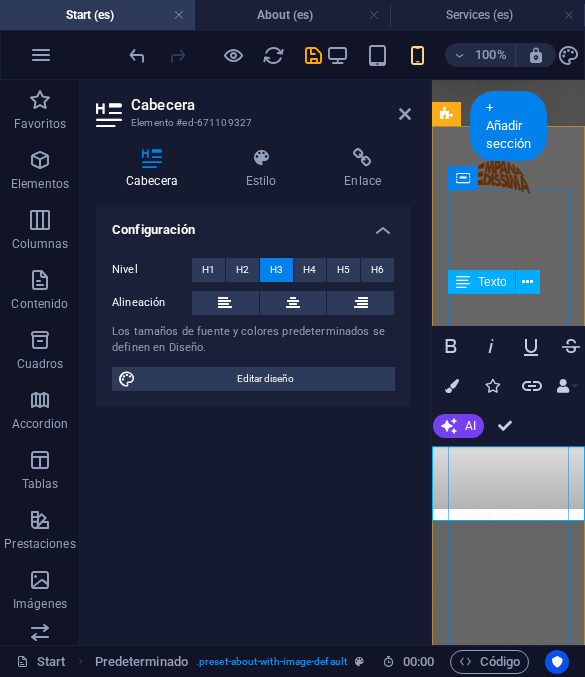 scroll, scrollTop: 0, scrollLeft: 39, axis: horizontal 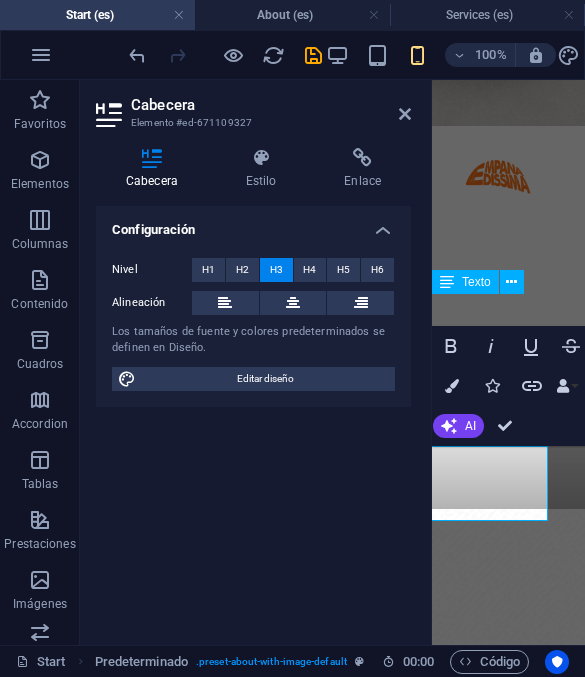 click at bounding box center [405, 114] 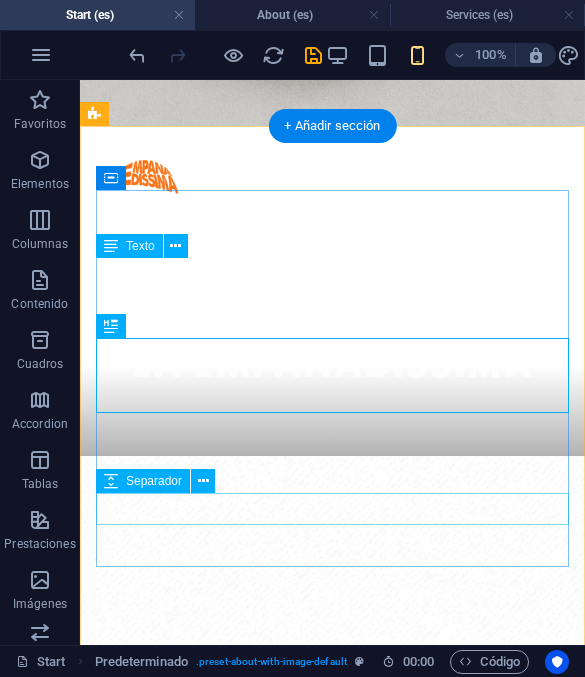 click at bounding box center [332, 1676] 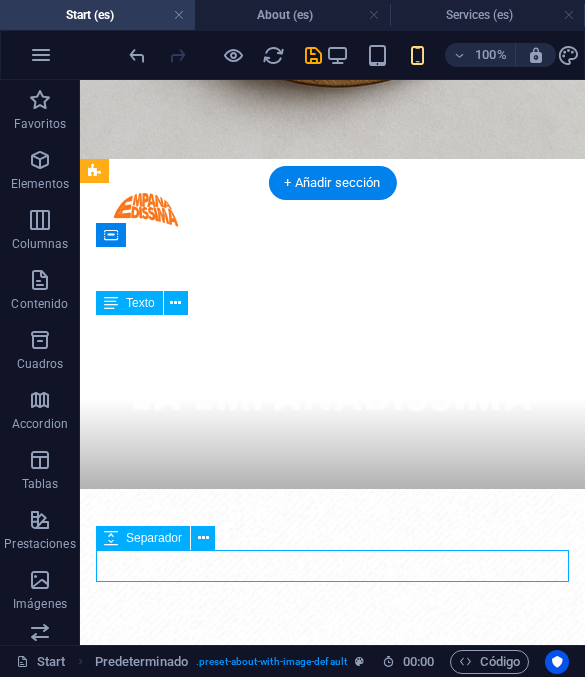 scroll, scrollTop: 497, scrollLeft: 0, axis: vertical 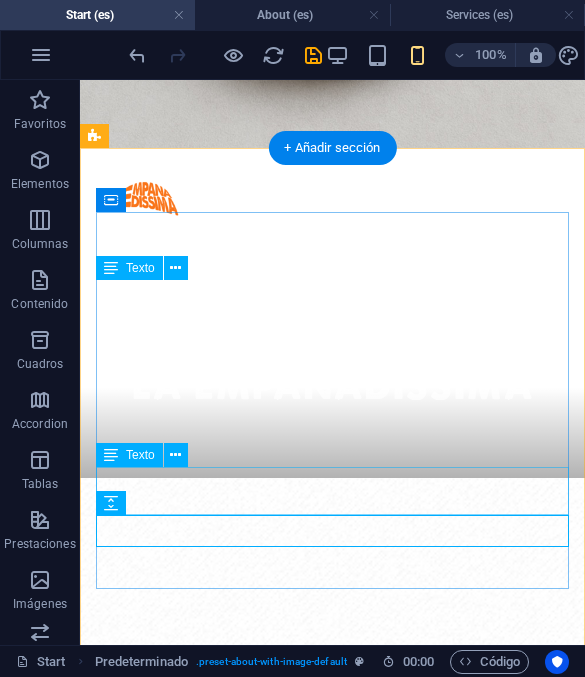 click on "Lorem ipsum dolor sit amet, consectetur adipisicing elit. Repellat, maiores, a libero atque assumenda praesentium cum magni." at bounding box center (332, 1658) 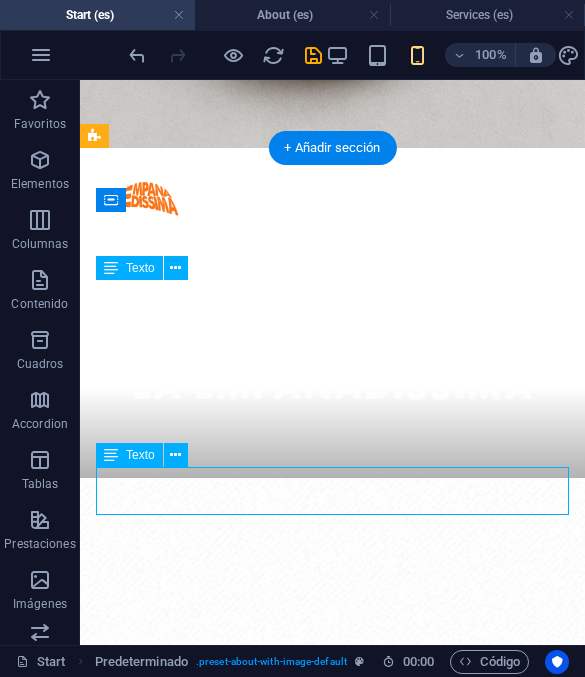 click on "Lorem ipsum dolor sit amet, consectetur adipisicing elit. Repellat, maiores, a libero atque assumenda praesentium cum magni." at bounding box center [332, 1658] 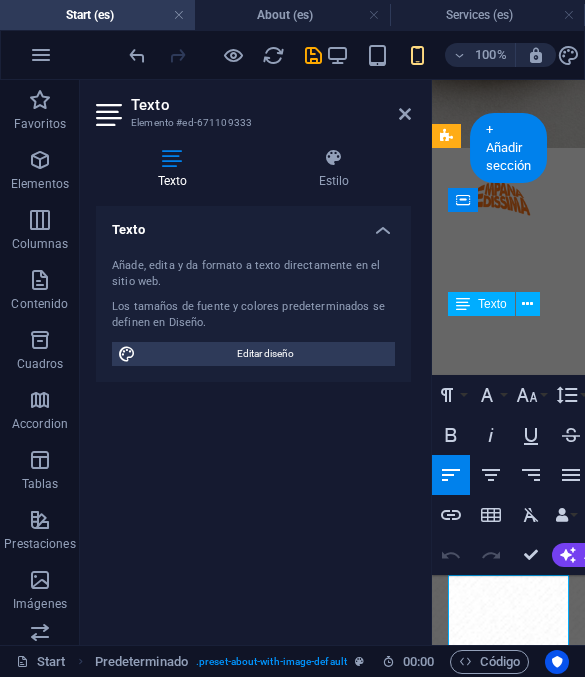 type 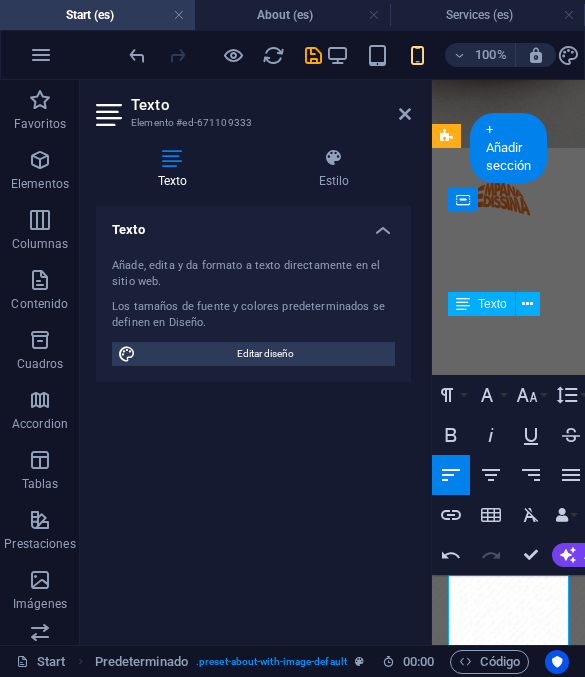 click on "reLorem ipsum dolor sit amet, consectetur adipisicing elit. Repellat, maiores, a libero atque assumenda praesentium cum magni." at bounding box center [508, 2047] 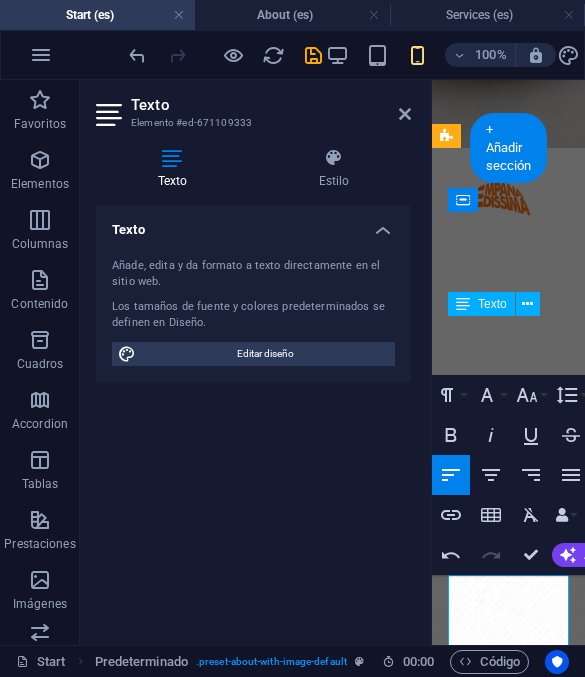 click on "consectetur adipisicing elit. Repellat, maiores, a libero atque assumenda praesentium cum magni." at bounding box center (508, 1975) 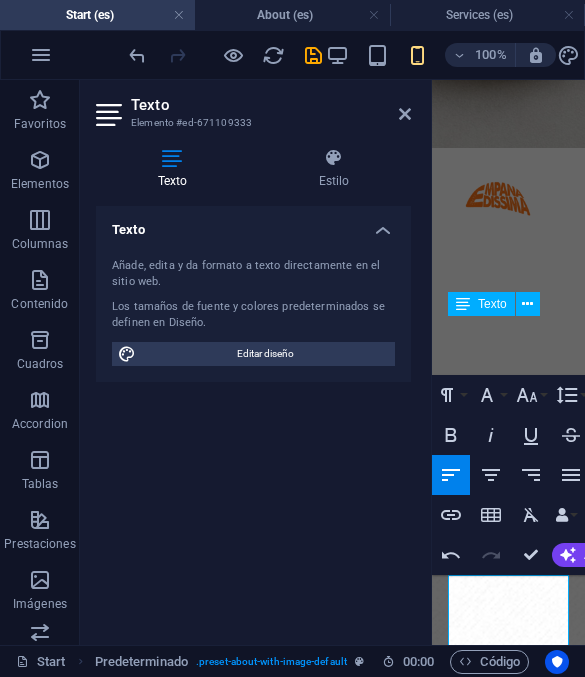 click at bounding box center [405, 114] 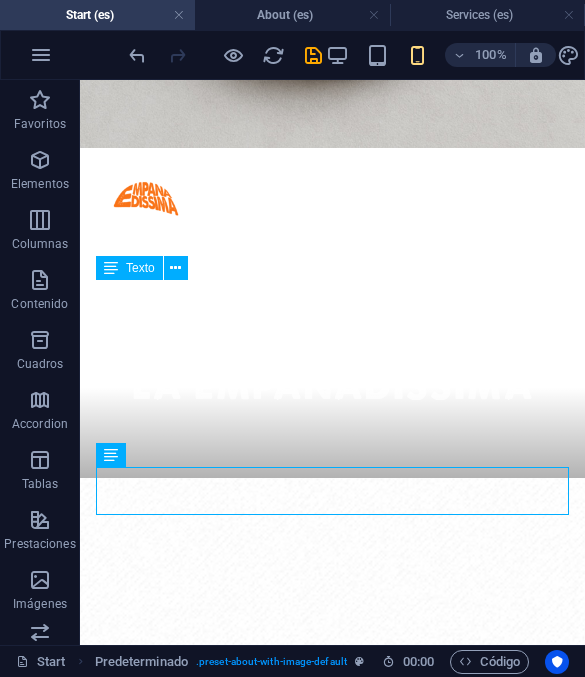 click on "consectetur adipisicing elit. Repellat, maiores, a libero atque assumenda praesentium cum magni." at bounding box center (332, 1658) 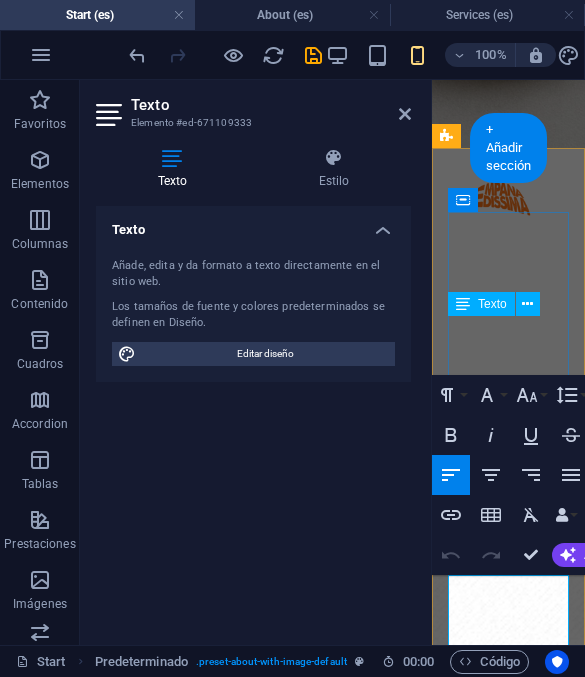 click on "consectetur adipisicing elit. Repellat, maiores, a libero atque assumenda praesentium cum magni." at bounding box center (508, 1891) 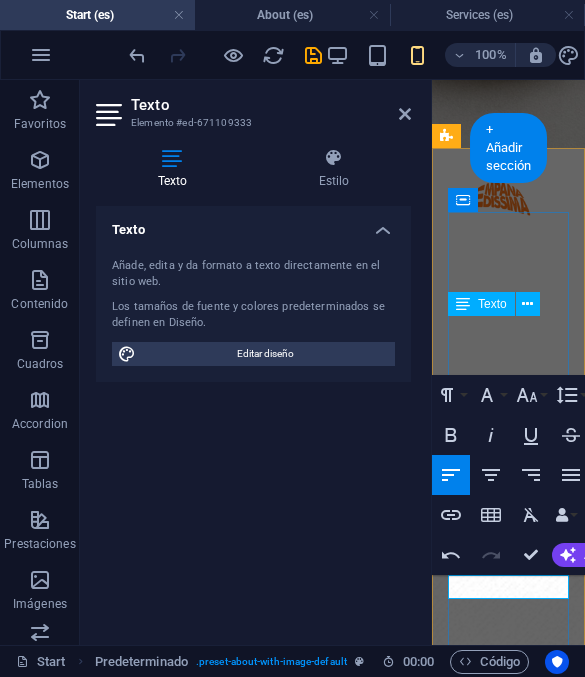 type 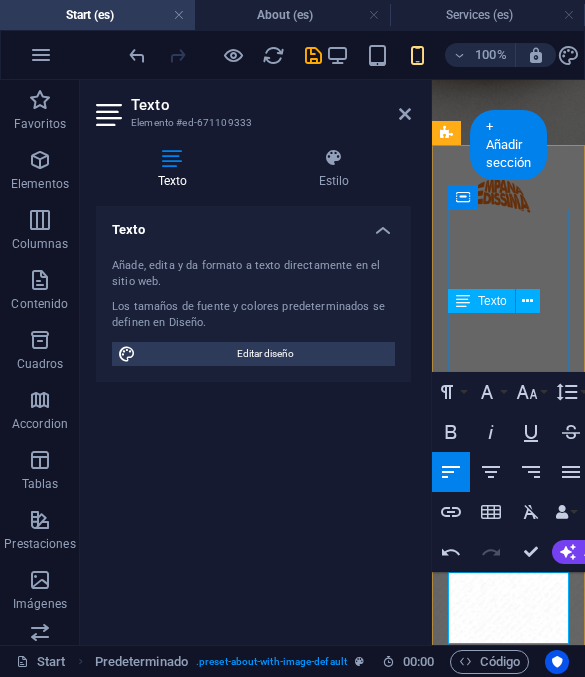 scroll, scrollTop: 795, scrollLeft: 0, axis: vertical 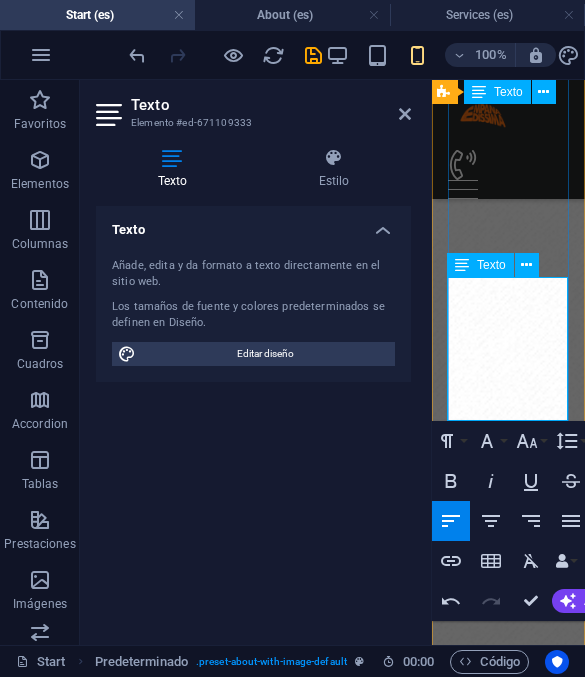 click at bounding box center [405, 114] 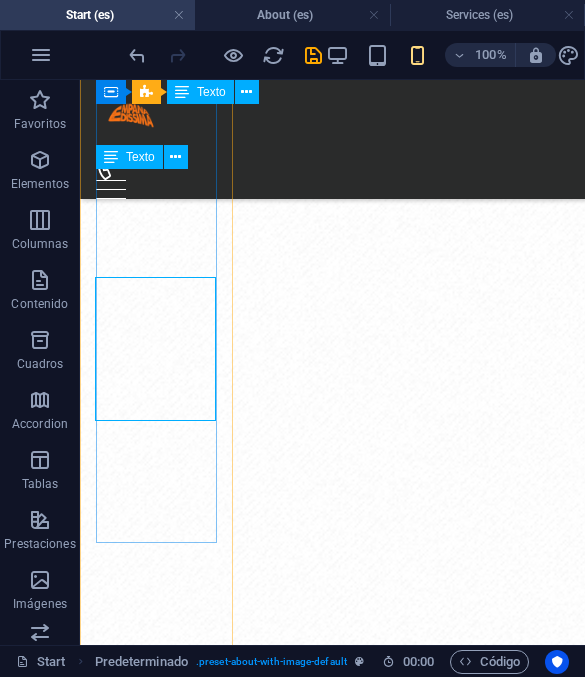scroll, scrollTop: 0, scrollLeft: 0, axis: both 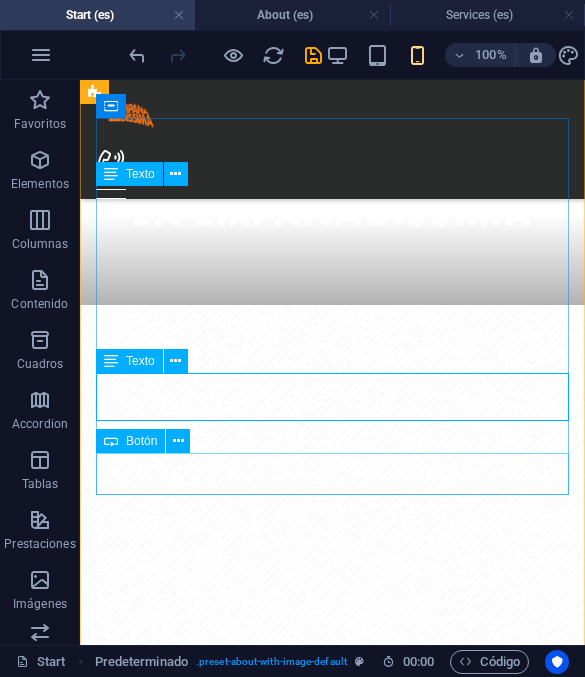 click on "More about us" at bounding box center (332, 1562) 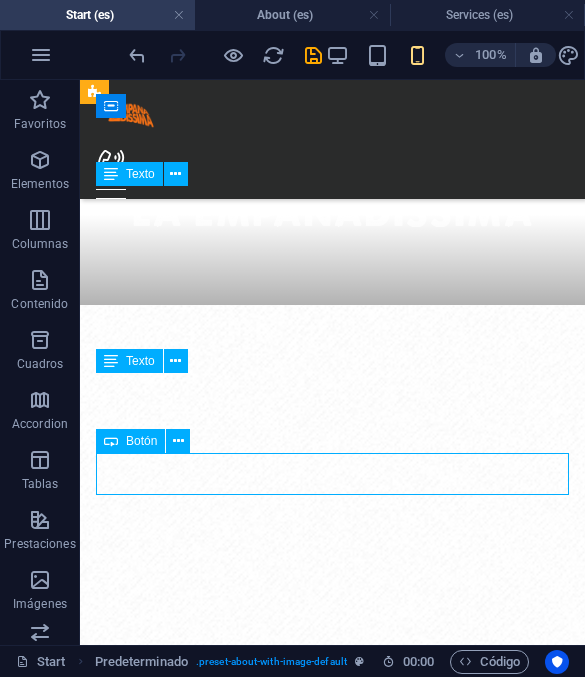 click on "More about us" at bounding box center [332, 1562] 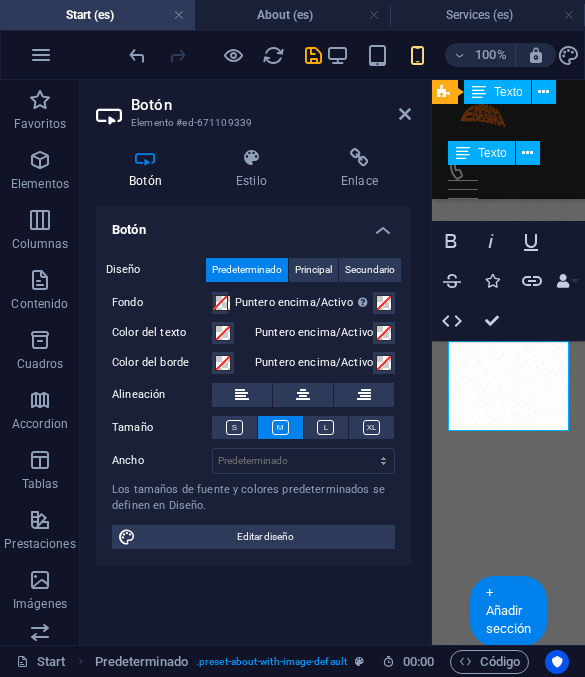 type 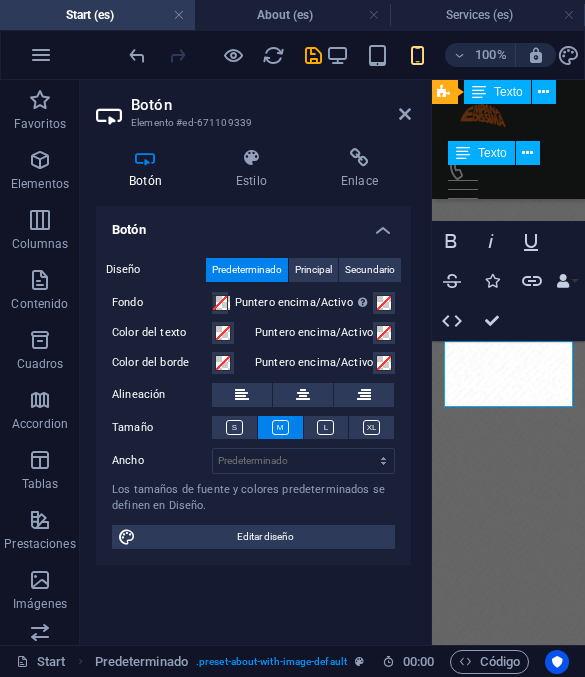 click at bounding box center [508, 496] 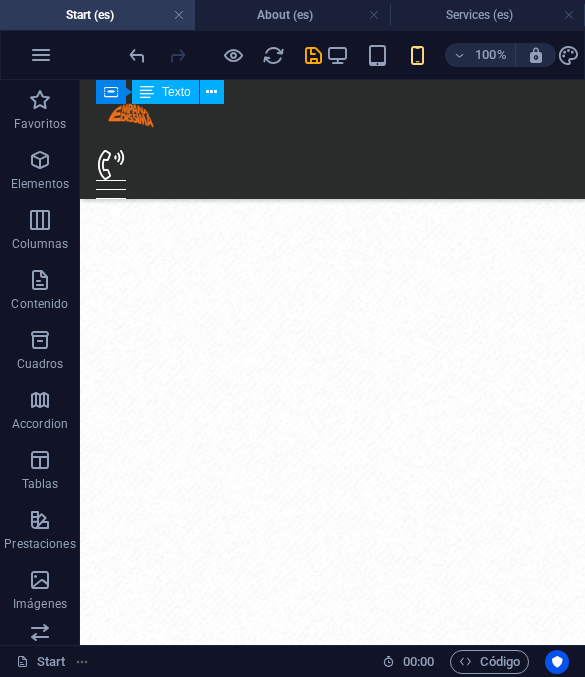 scroll, scrollTop: 3081, scrollLeft: 0, axis: vertical 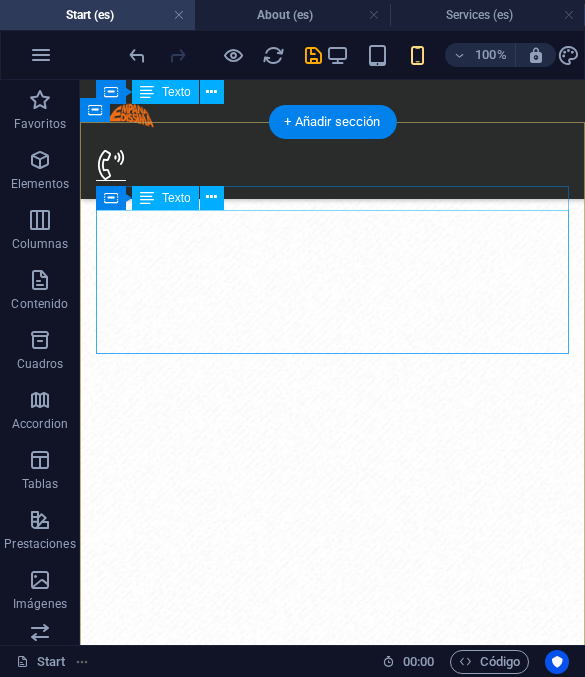 click on "Caupolican #588 Valdivia ,  5090000 Teléfono:  +56942094943 Correo:  laempanadissima@gmail.com" at bounding box center (332, 2915) 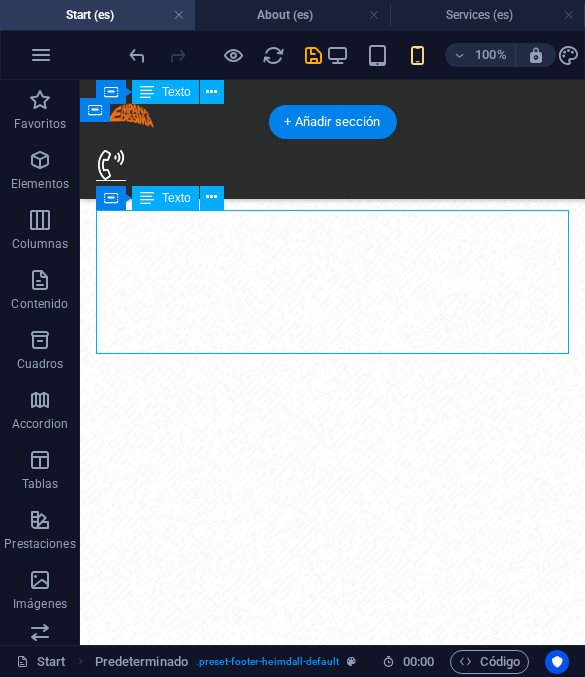 click on "Caupolican #588 Valdivia ,  5090000 Teléfono:  +56942094943 Correo:  laempanadissima@gmail.com" at bounding box center [332, 2915] 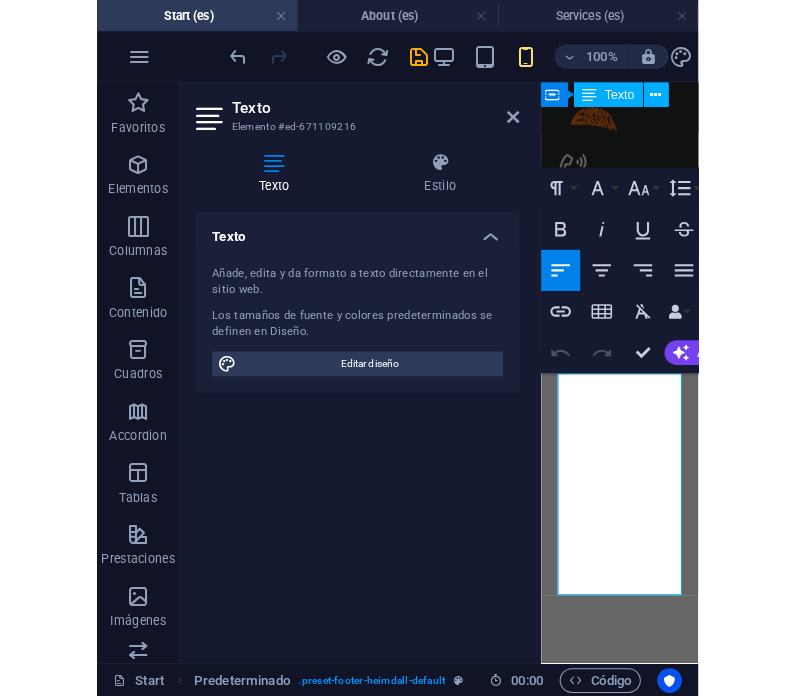 scroll, scrollTop: 3481, scrollLeft: 0, axis: vertical 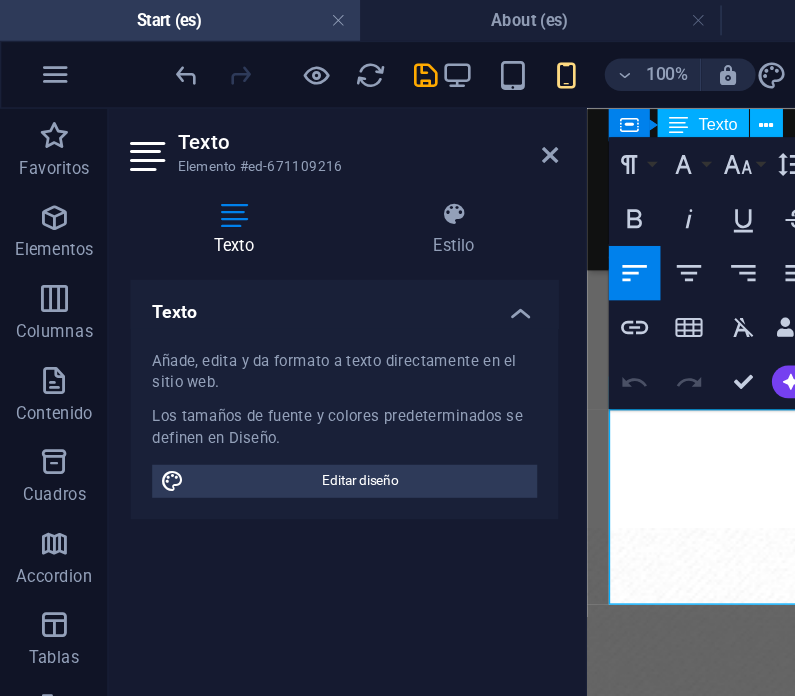 click at bounding box center (405, 114) 